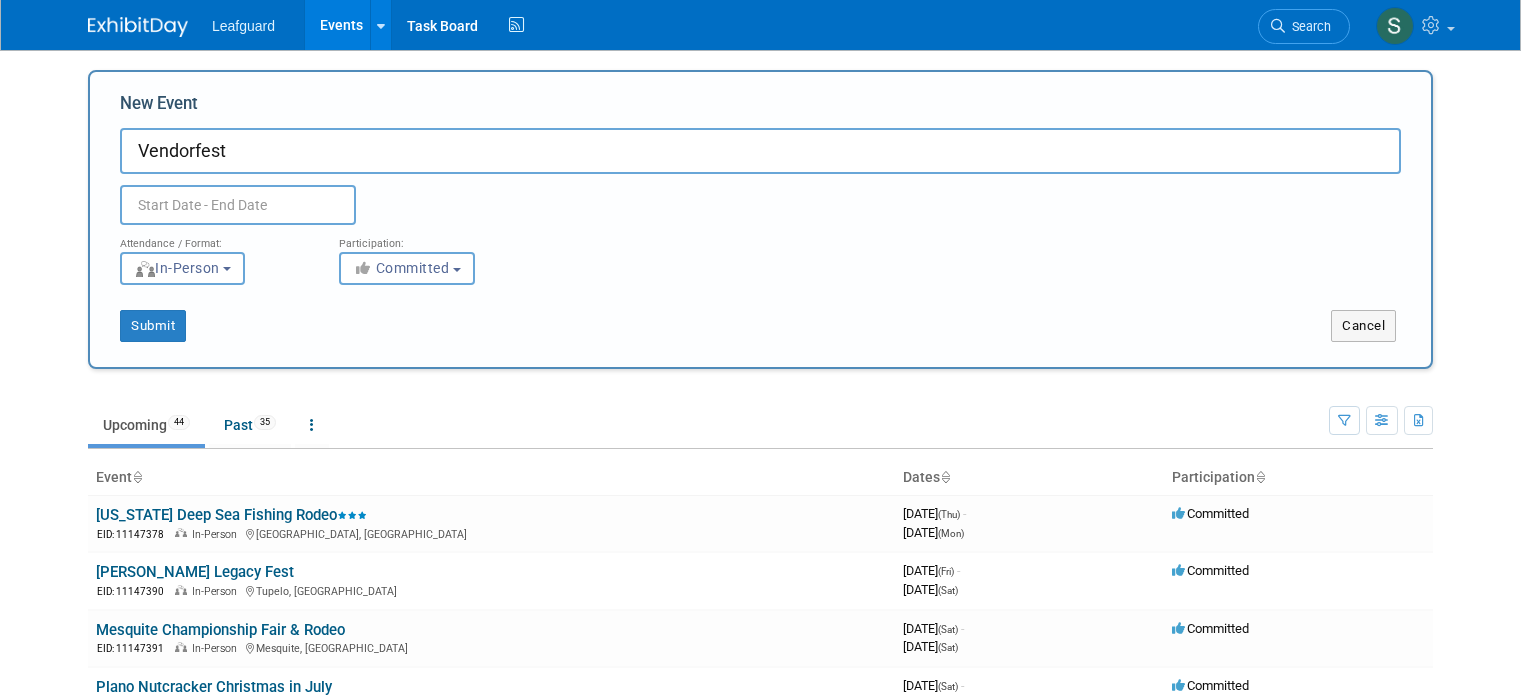 scroll, scrollTop: 100, scrollLeft: 0, axis: vertical 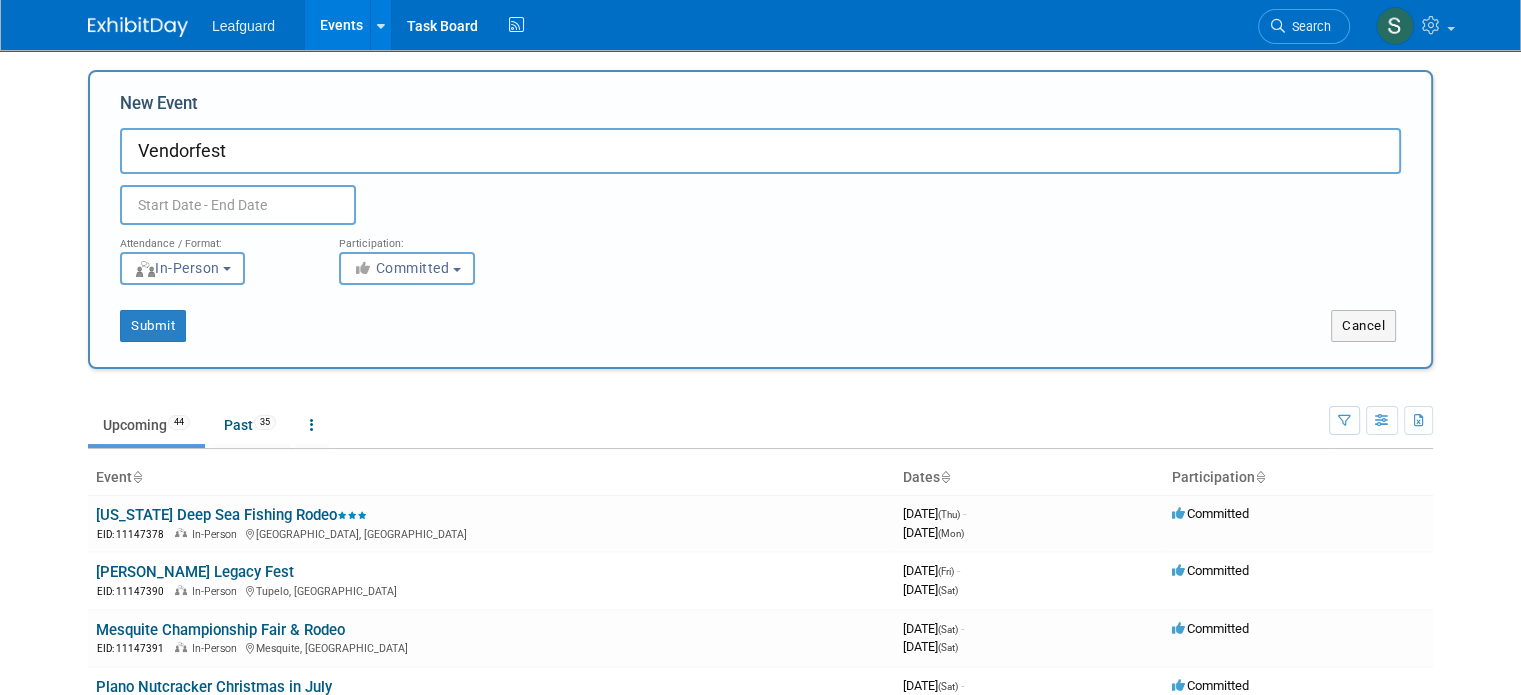 drag, startPoint x: 1534, startPoint y: 22, endPoint x: 7, endPoint y: 161, distance: 1533.3134 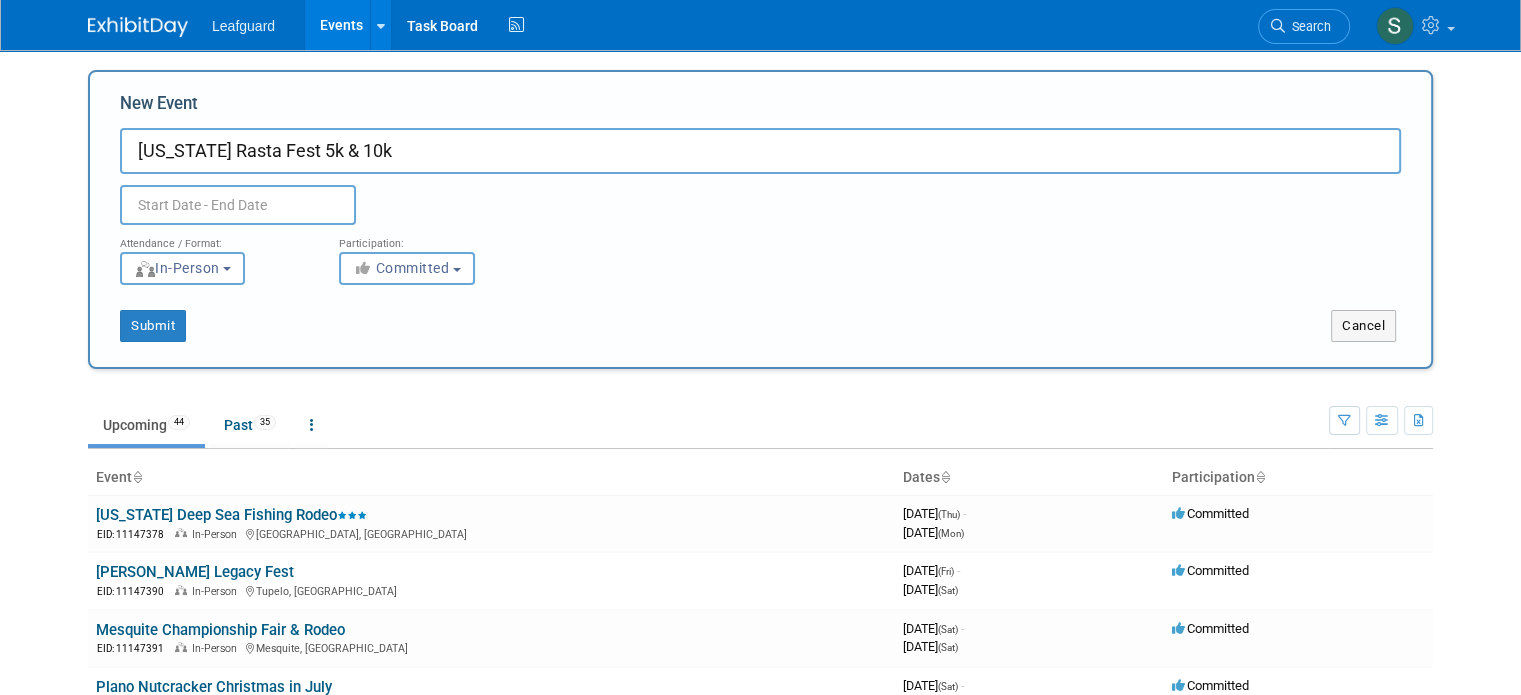 type on "[US_STATE] Rasta Fest 5k & 10k" 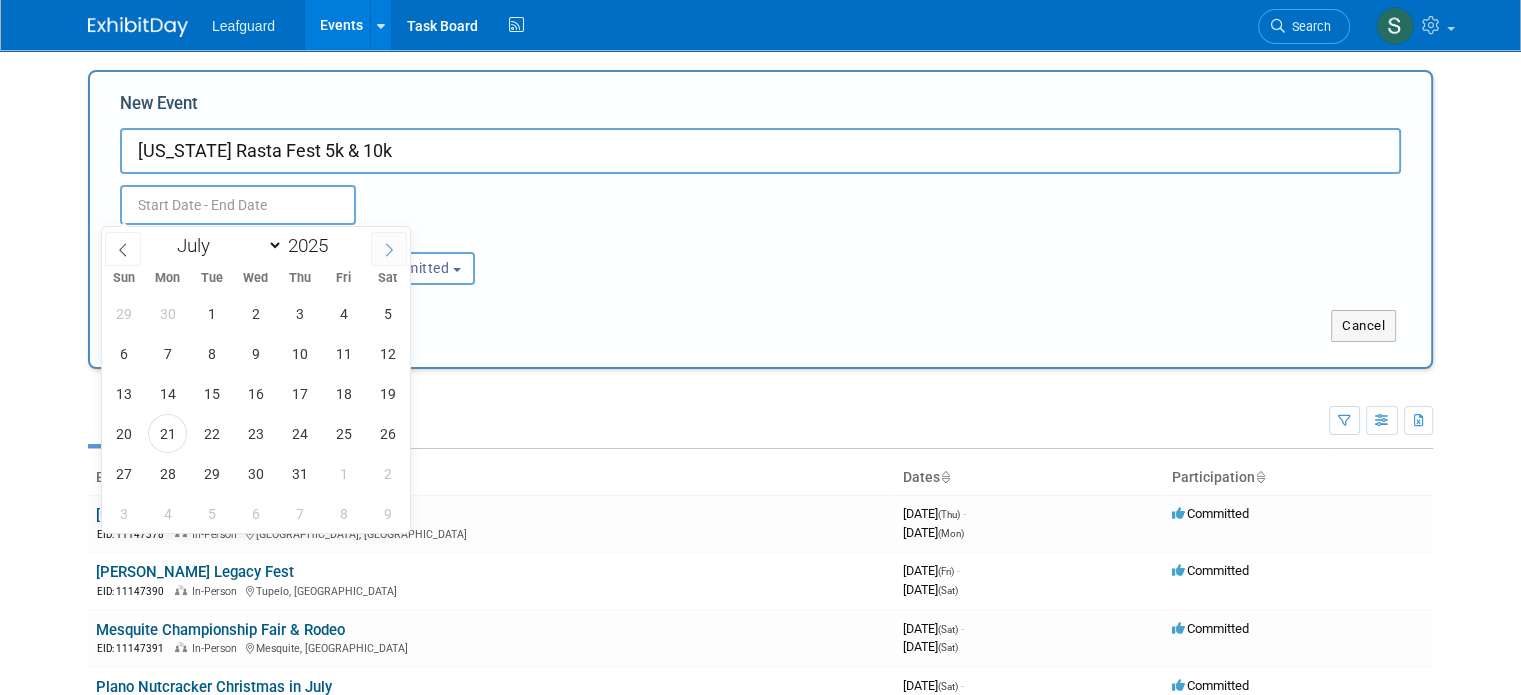 click 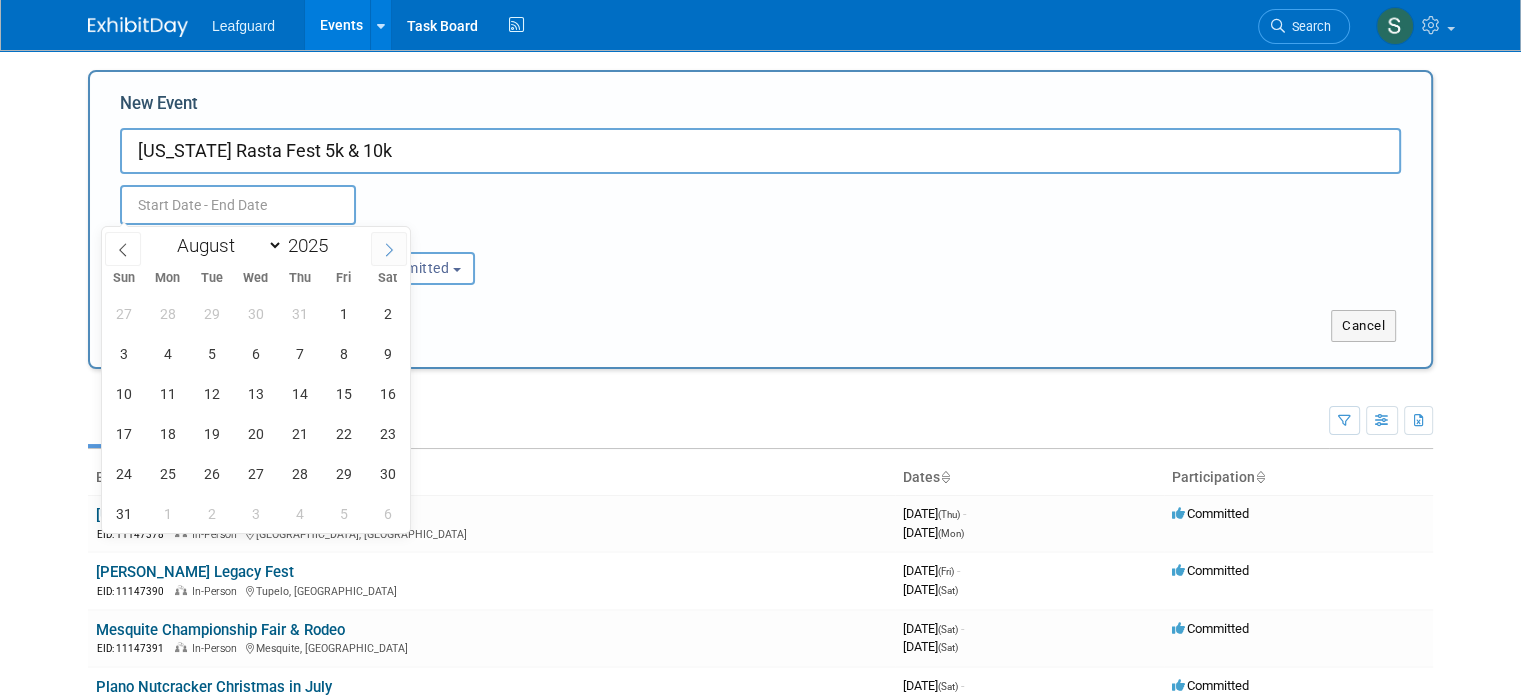 click 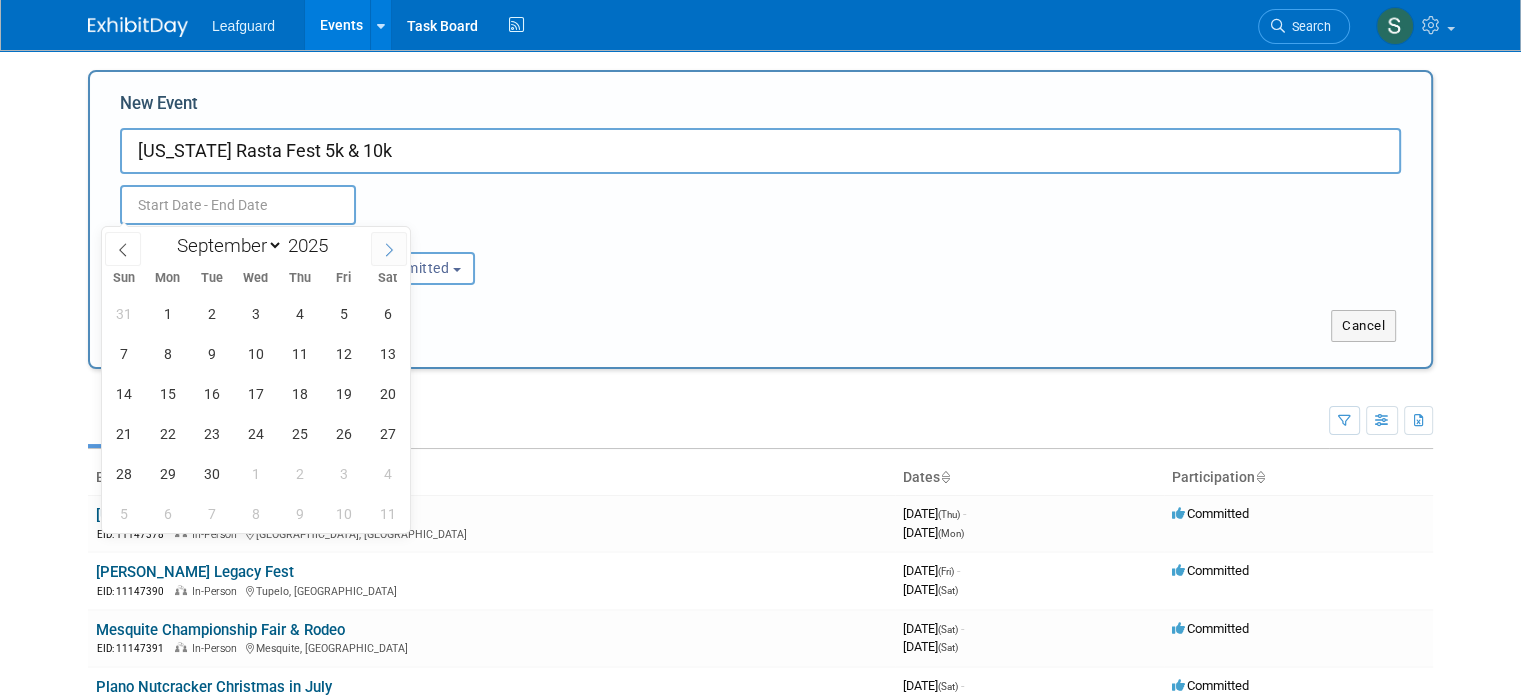 click 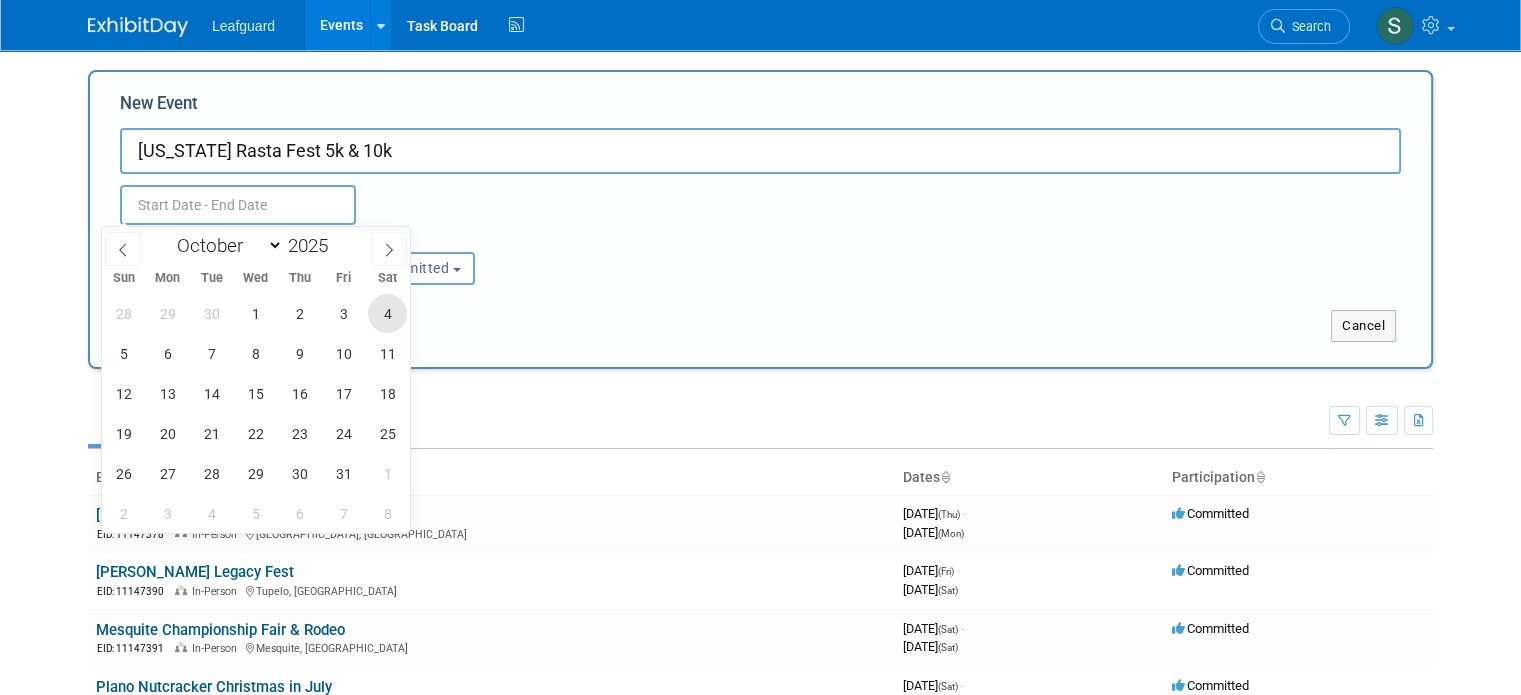 click on "4" at bounding box center (387, 313) 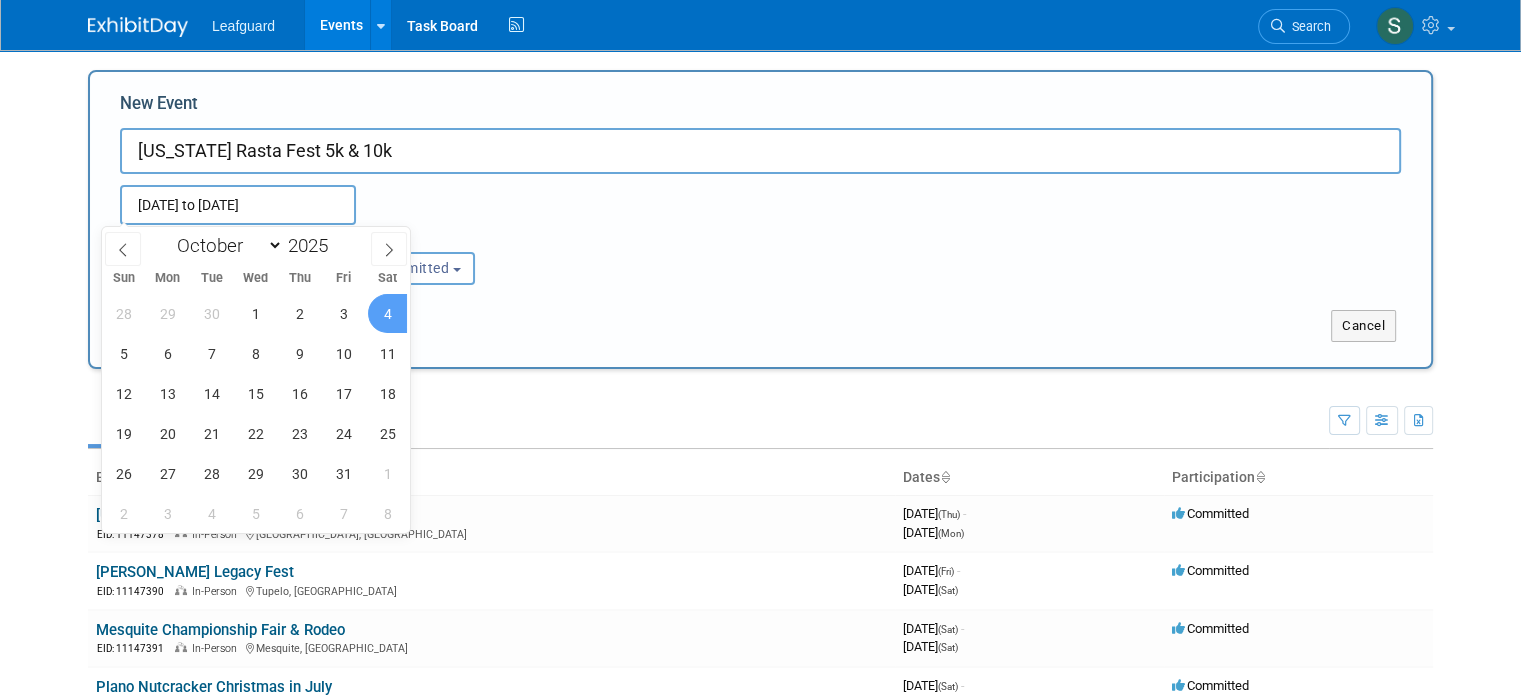click on "4" at bounding box center (387, 313) 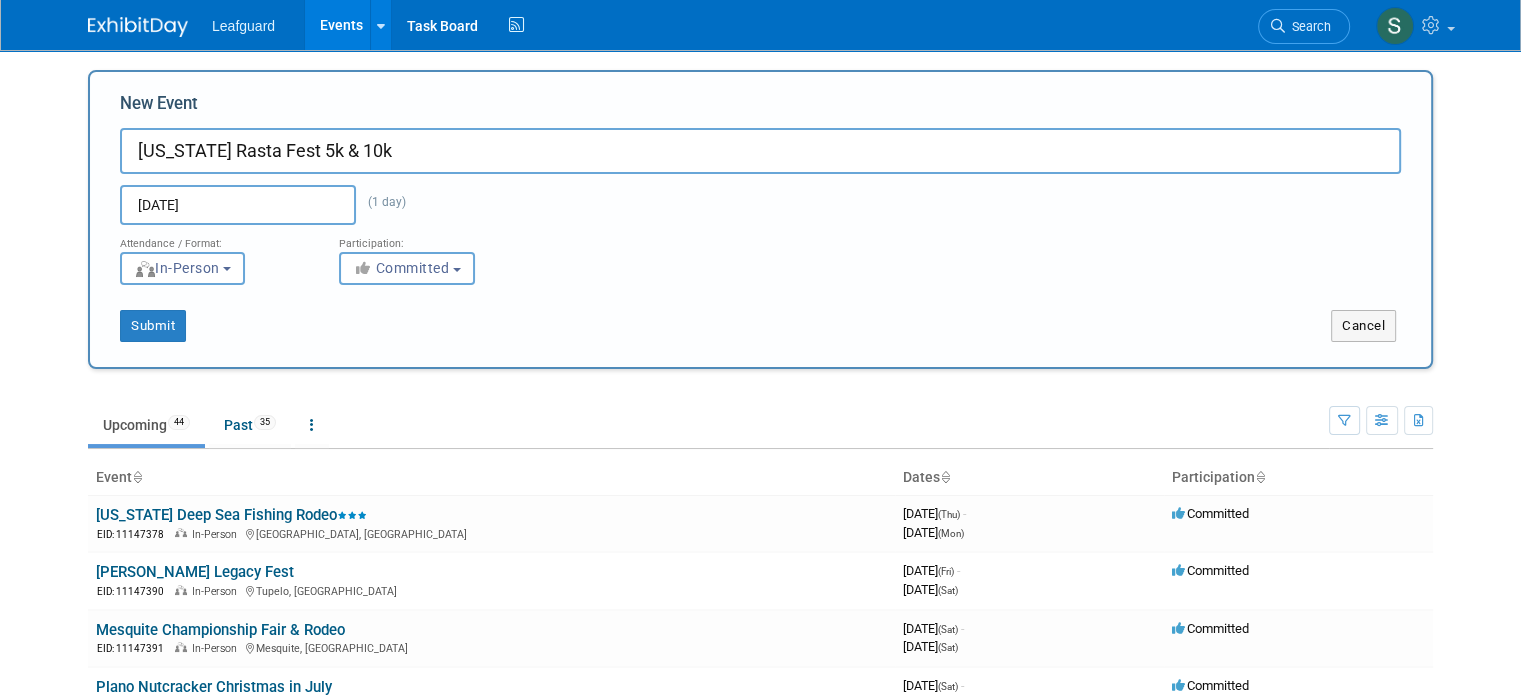 type on "Oct 4, 2025 to Oct 4, 2025" 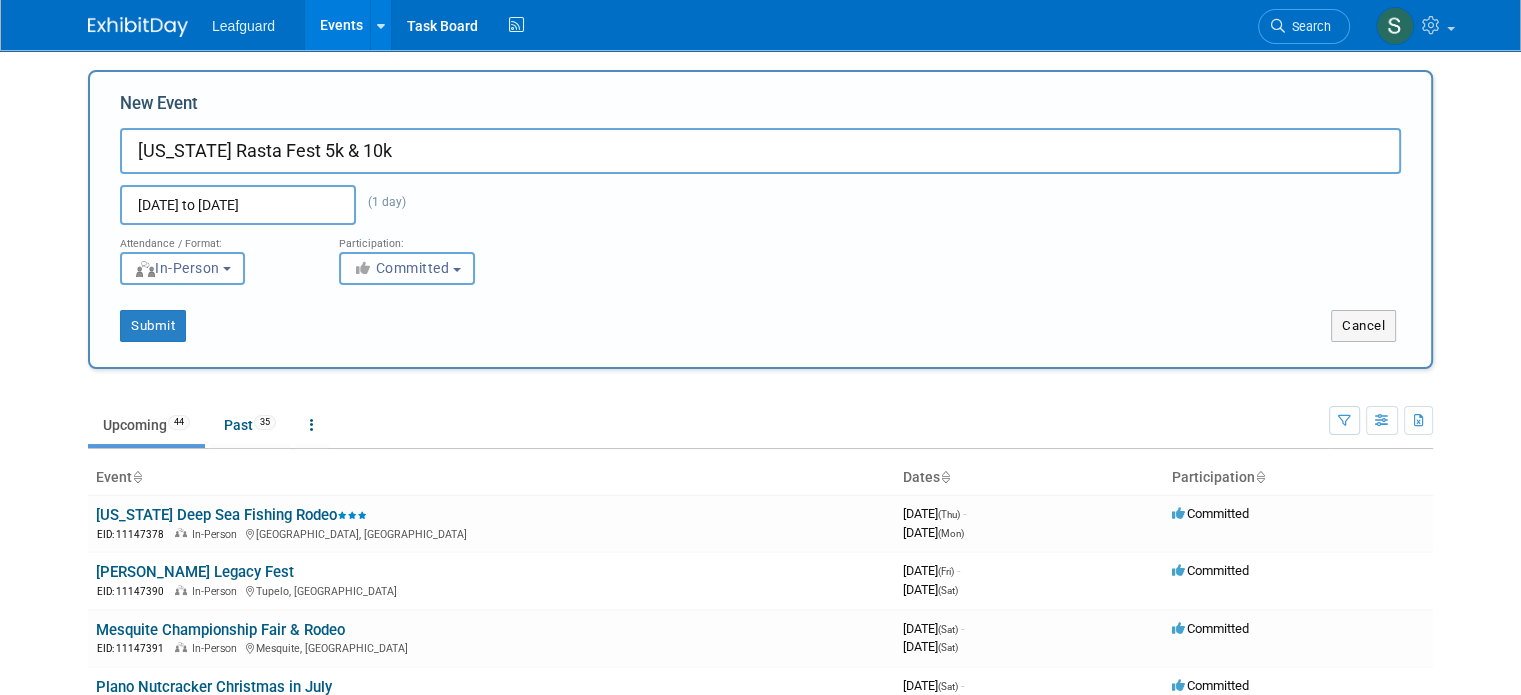 click on "Committed" at bounding box center (401, 268) 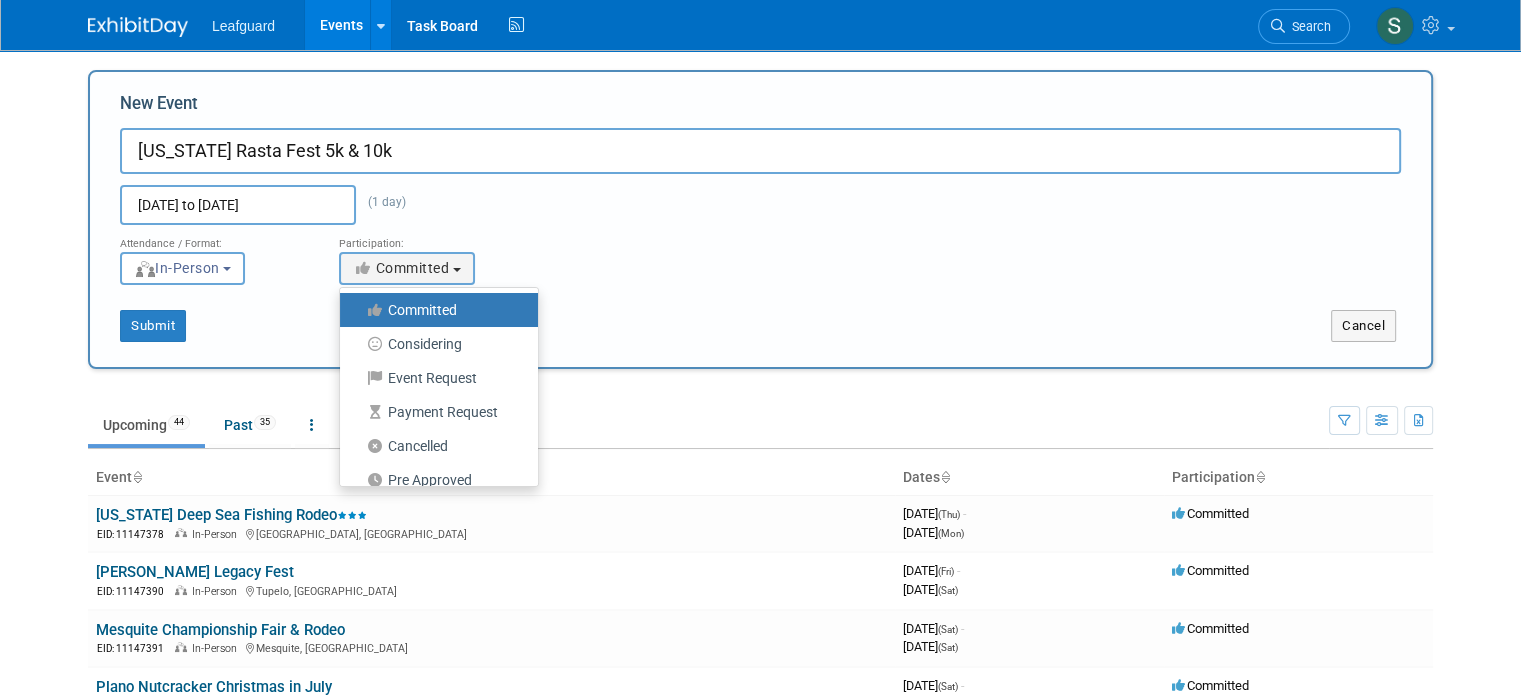 click on "Committed" at bounding box center [434, 310] 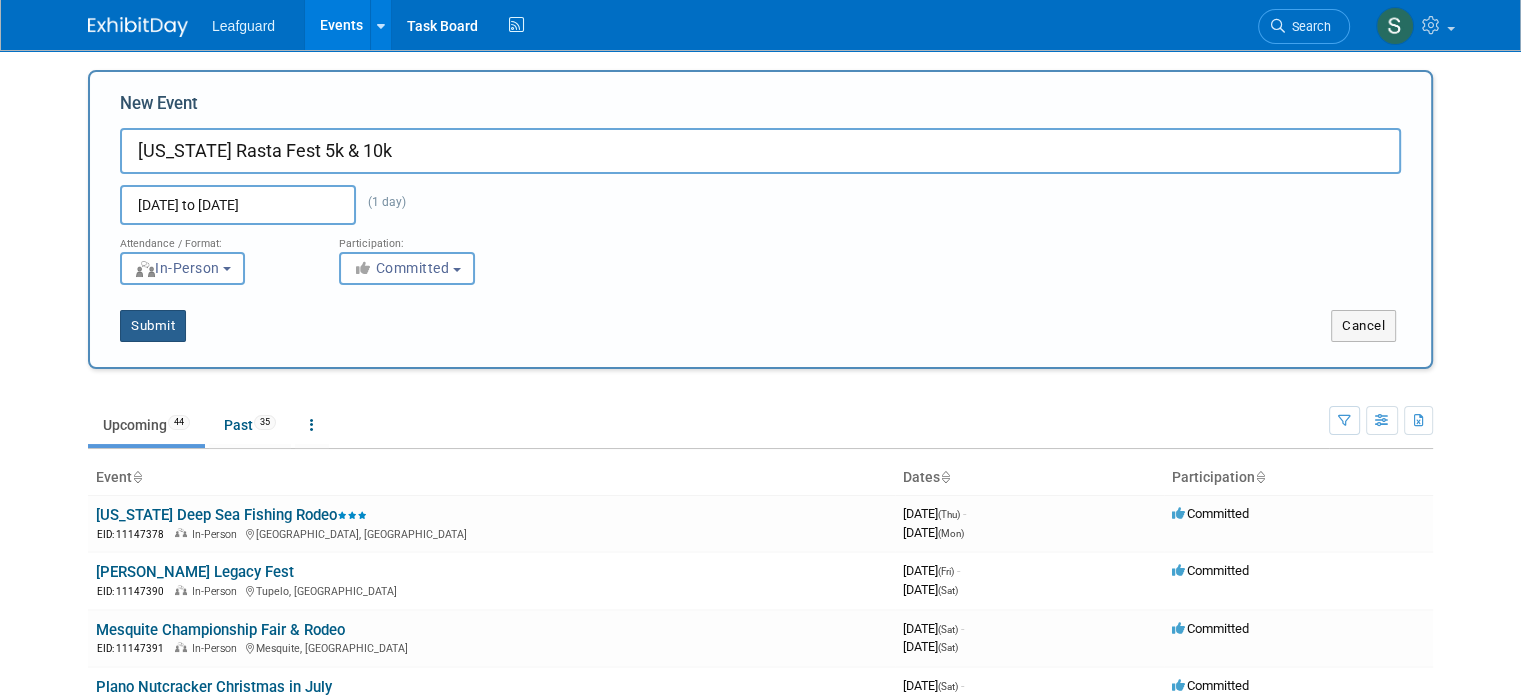click on "Submit" at bounding box center [153, 326] 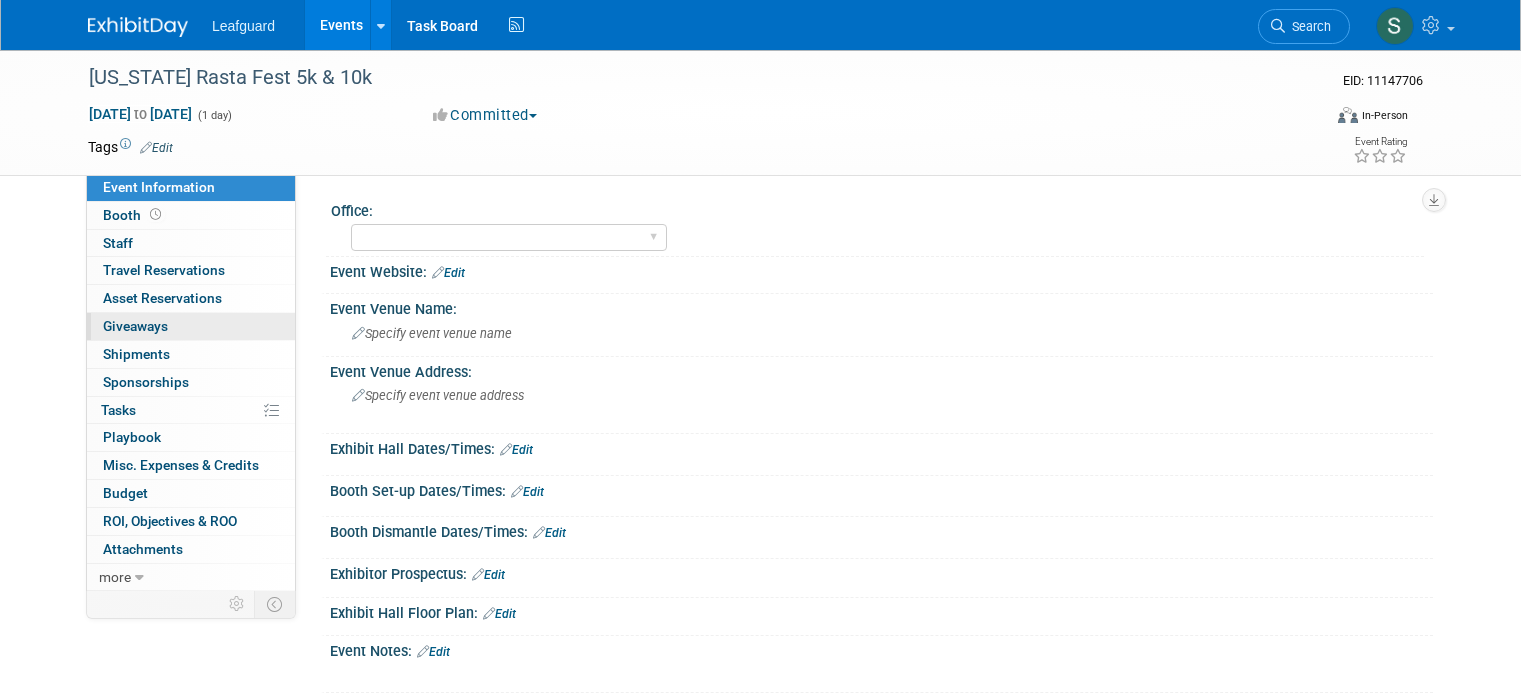 scroll, scrollTop: 0, scrollLeft: 0, axis: both 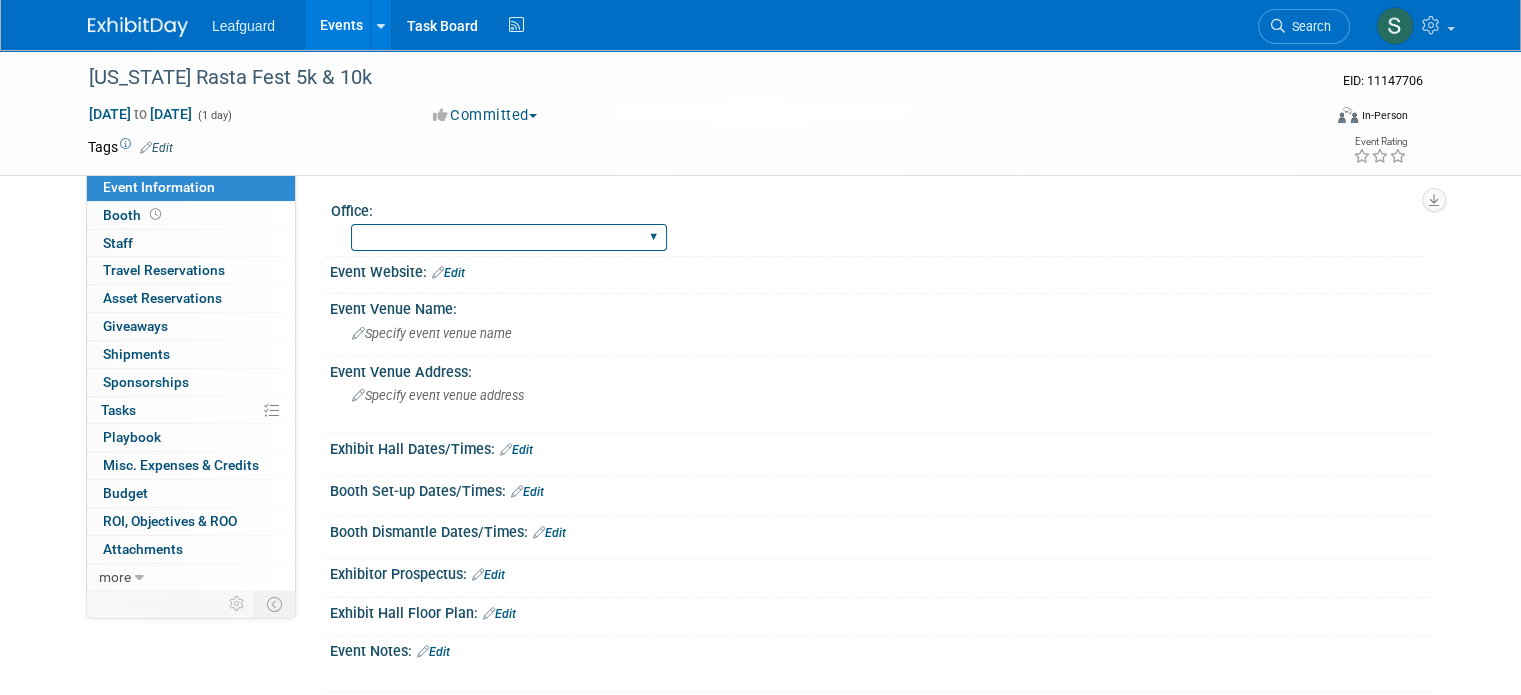 click on "Albany
Austin
Birmingham
Charlotte
Chicago
Cleveland
Colorado
Columbia
Columbus-Dayton
Connecticut
Dallas
DC
Houston
Idaho
Indianapolis
Kansas
Knoxville
Louisville-Lexington
Memphis
Michigan
Milwaukee
Mobile
Nashville
Nebraska
New Hampshire
New Mexico
North Wisconsin
Northern Georgia
Oregon
Orlando
Pittsburgh
Raleigh
Richmond
Roanoke
Rochester
Salt Lake Utah
San Antonio
Seattle
Southern Georgia
Spokane
Springfield
St. Cloud
St. Louis
Tri State
Tulsa
Vermont
Western Michigan" at bounding box center [509, 237] 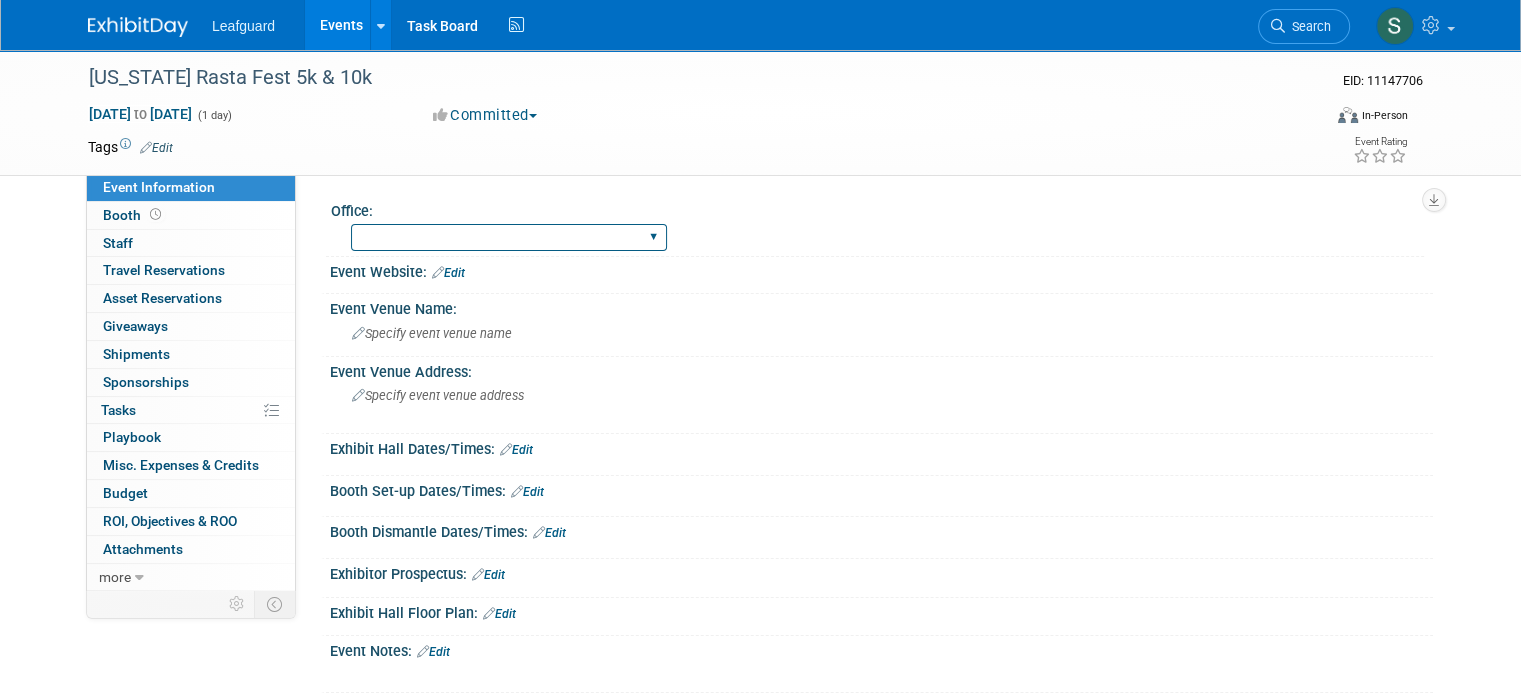 select on "Memphis" 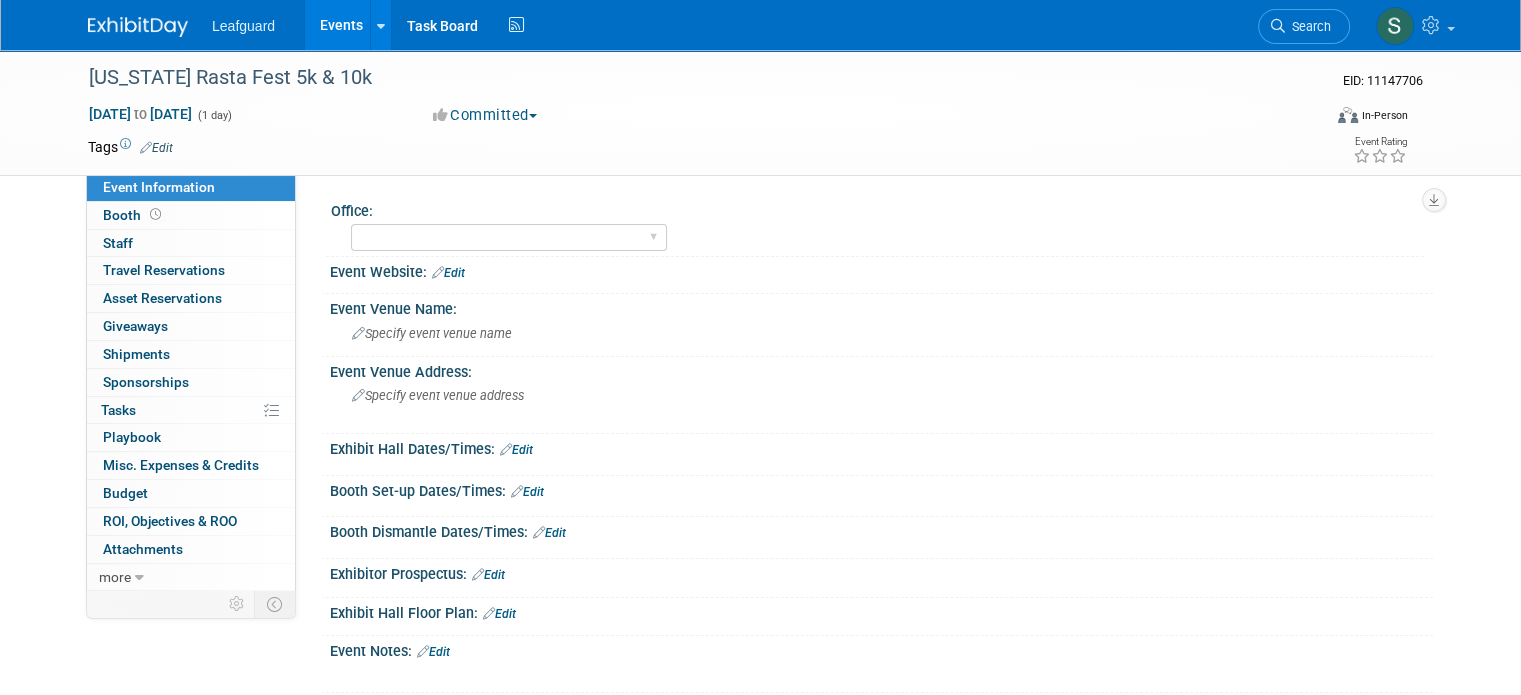 click on "Edit" at bounding box center (448, 273) 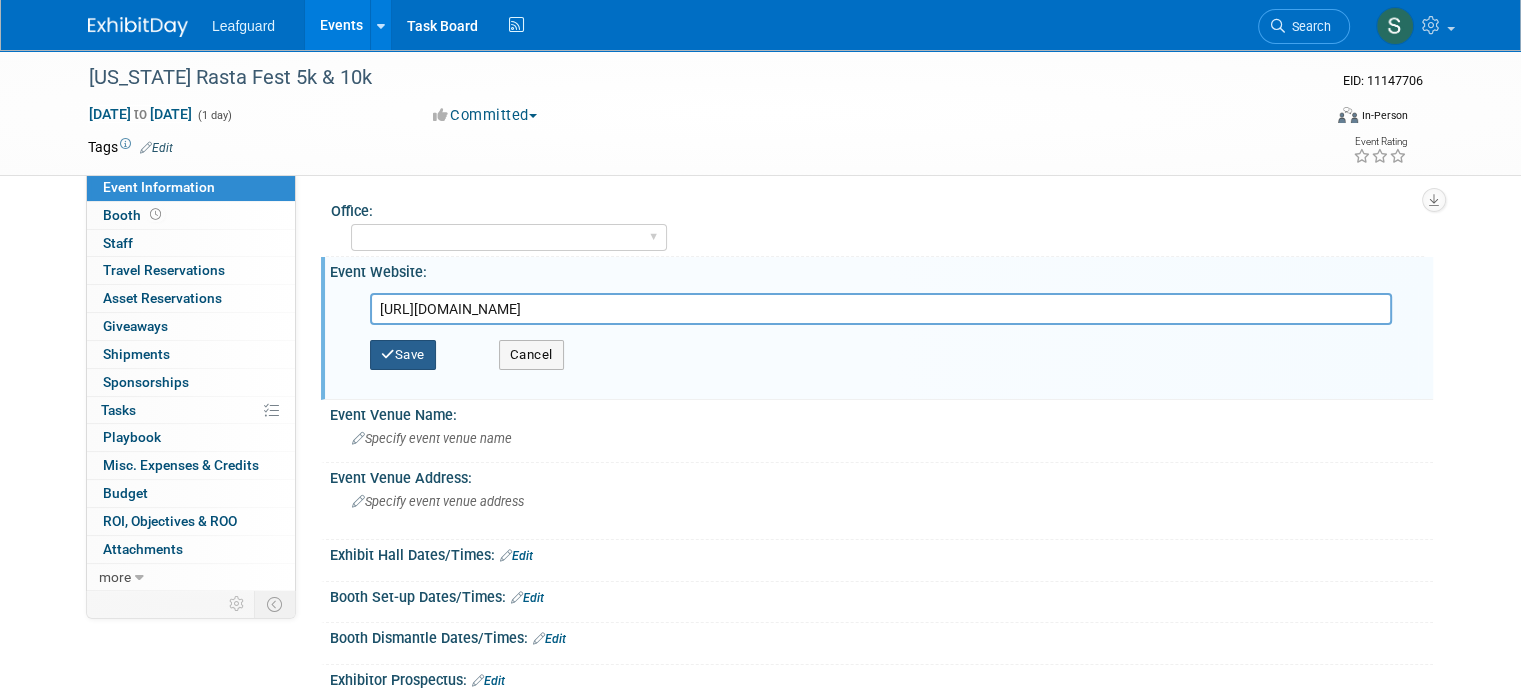 type on "https://runsignup.com/Race/AR/LittleRock/ARRASTARUN" 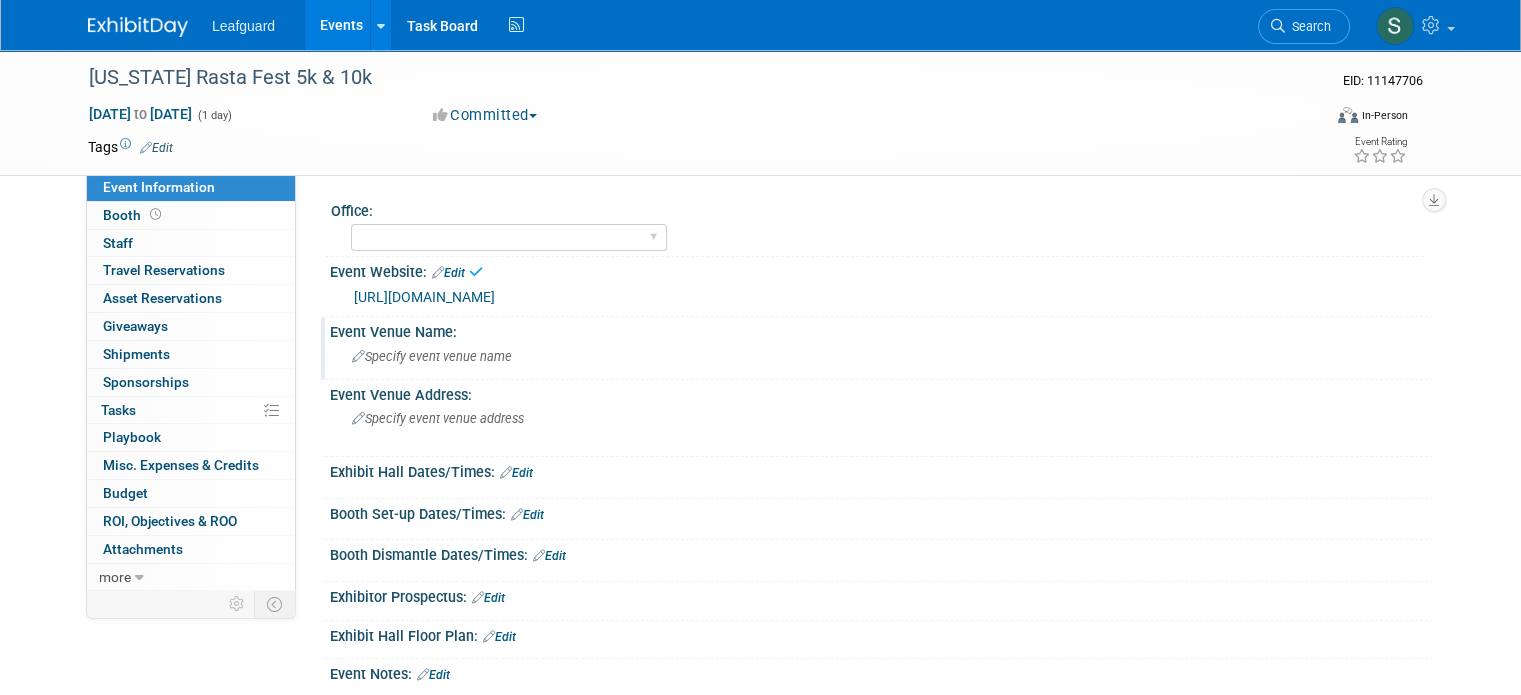 click on "Specify event venue name" at bounding box center (432, 356) 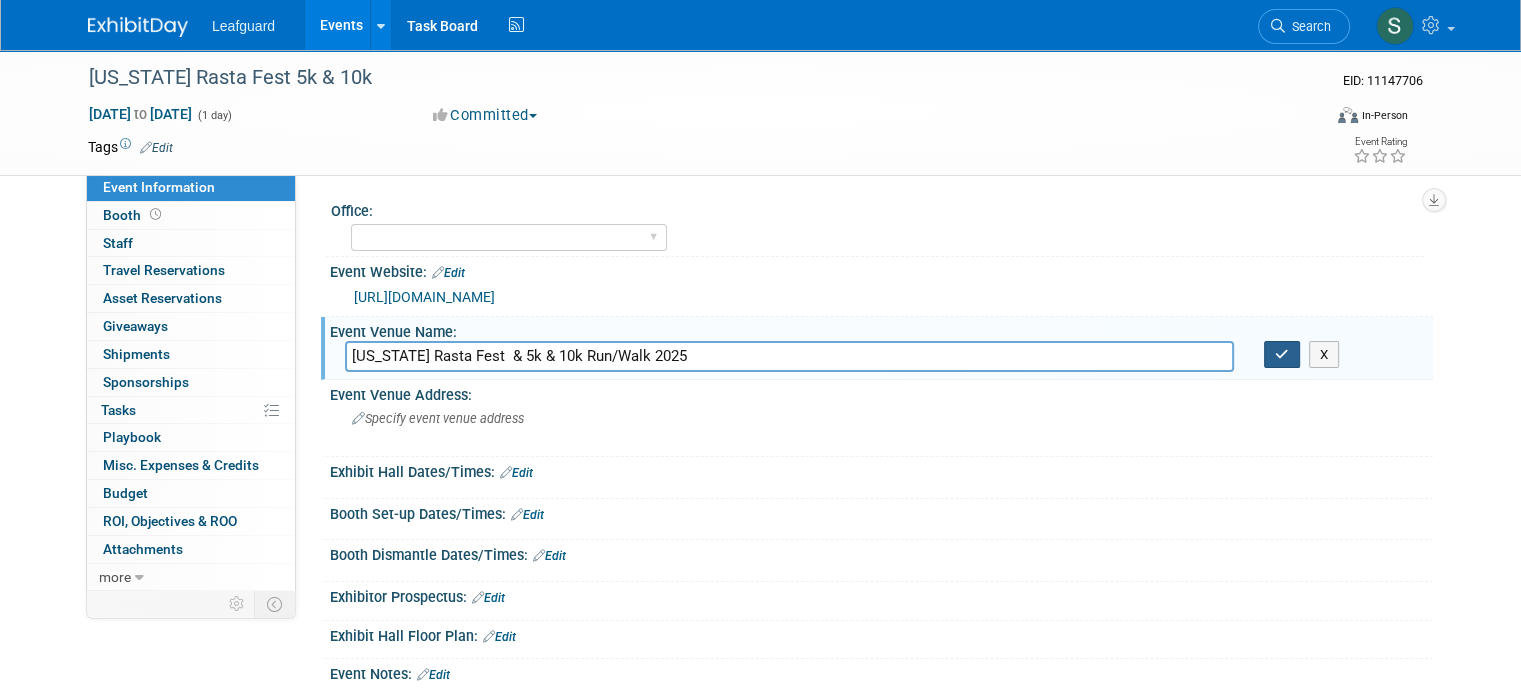 type on "Arkansas Rasta Fest  & 5k & 10k Run/Walk 2025" 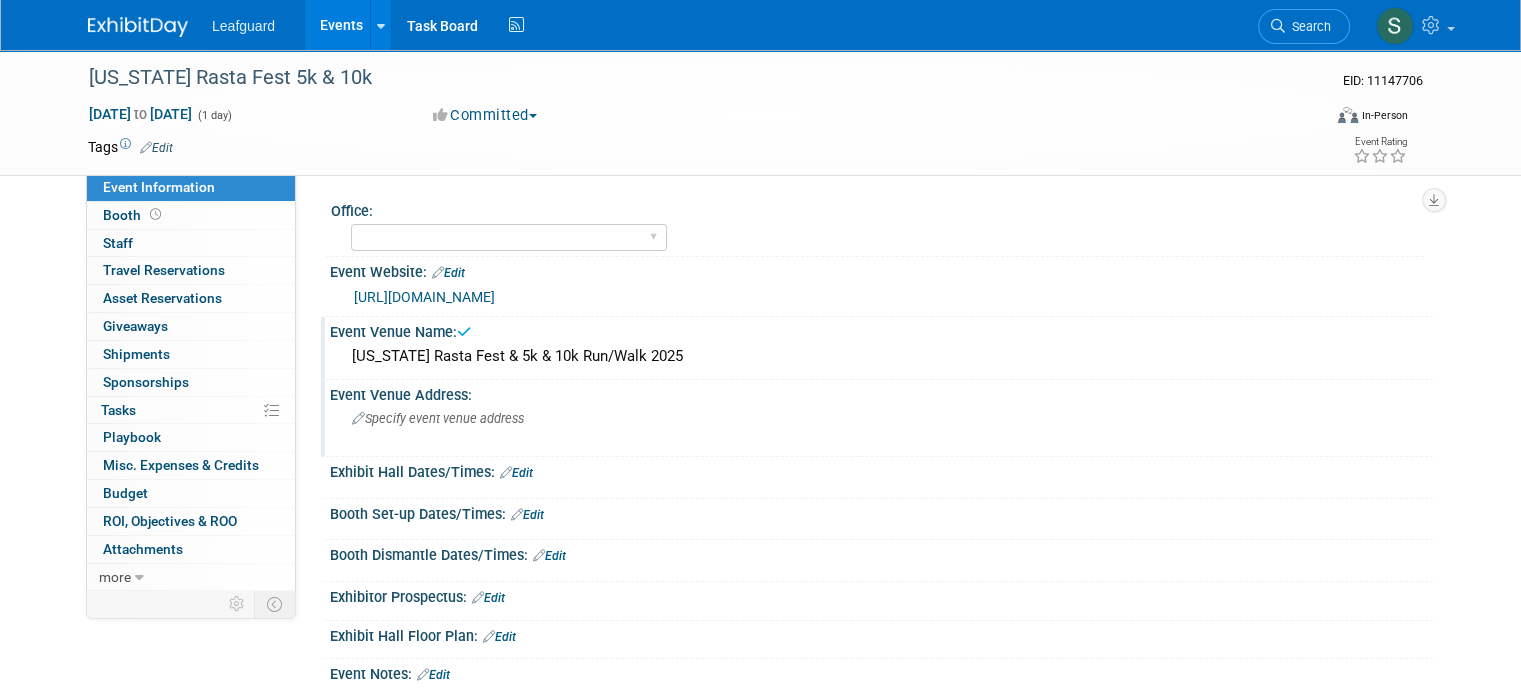 click on "Specify event venue address" at bounding box center (438, 418) 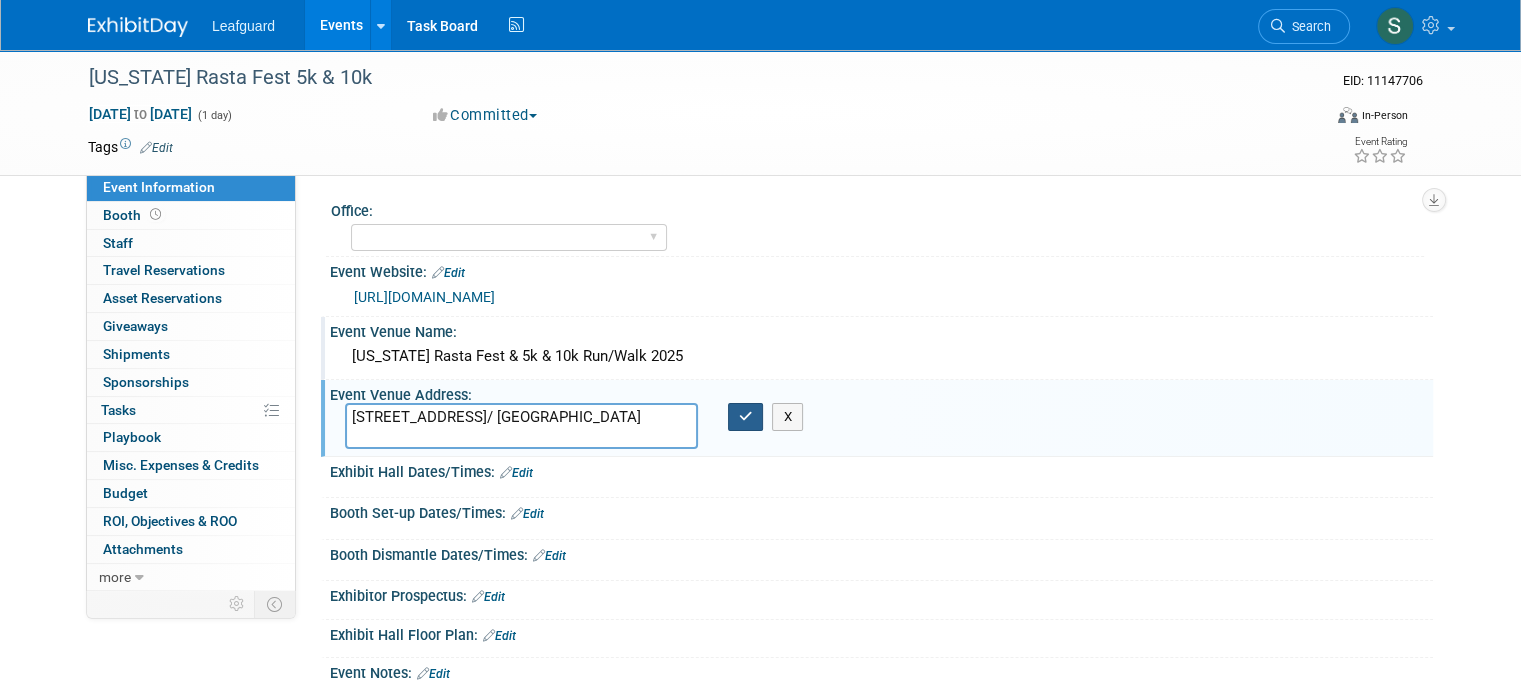 type on "400 President Clinton Ave, Little Rock, AR 72201/ Riverfront Park" 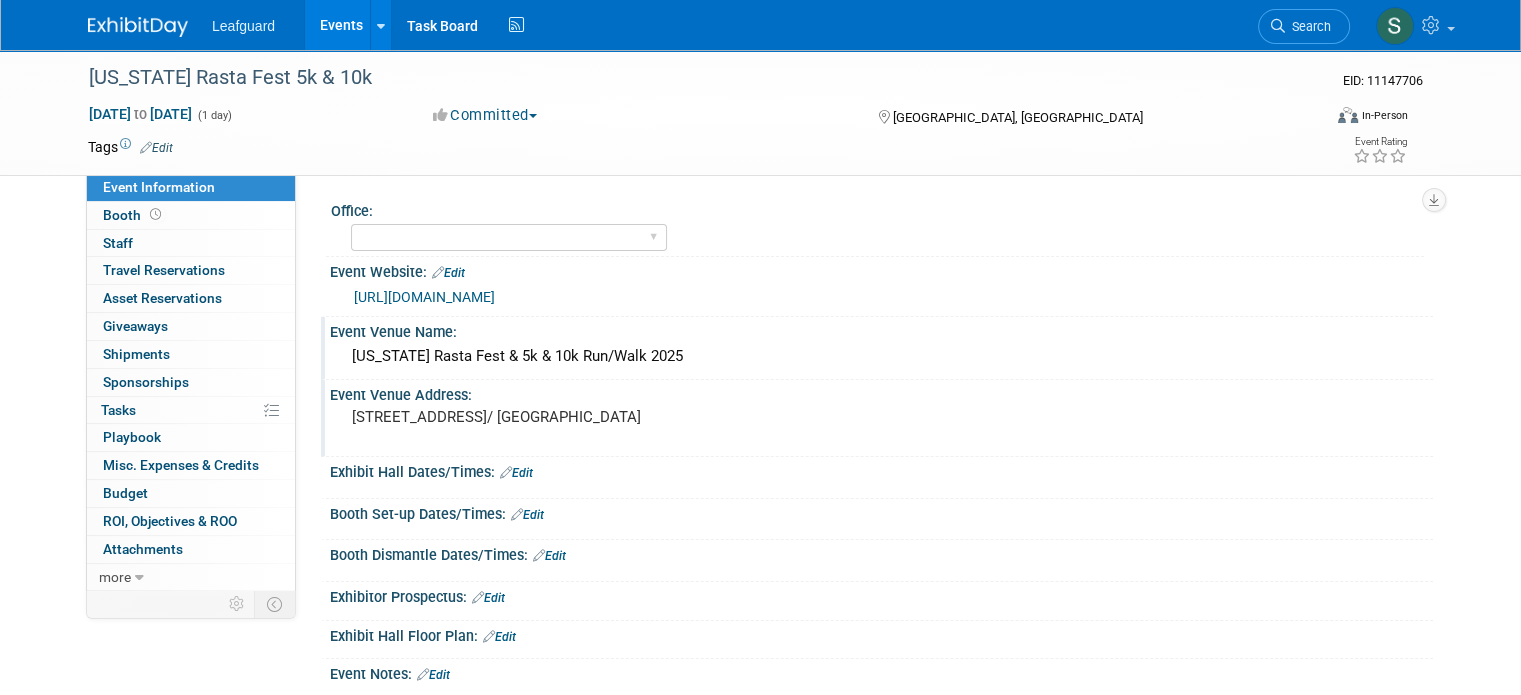 click on "Edit" at bounding box center (516, 473) 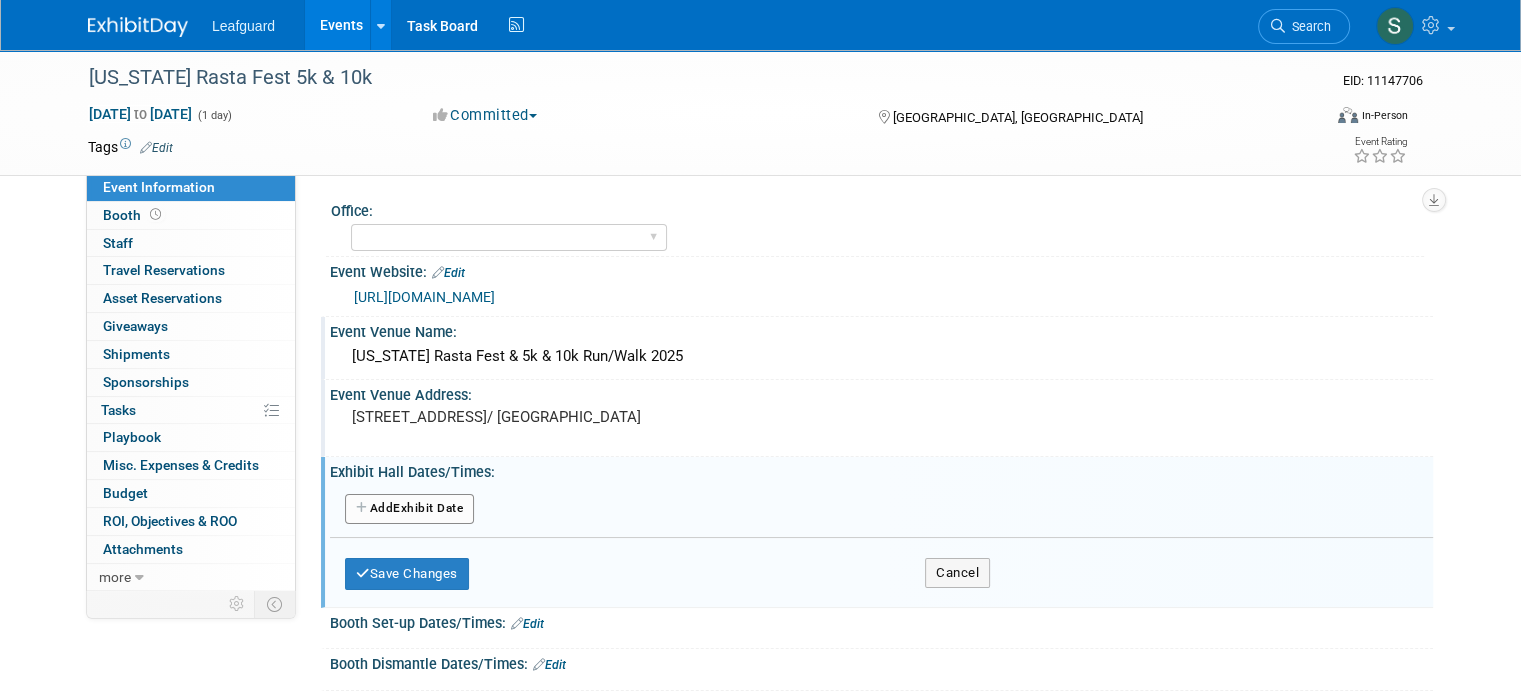 click on "Add  Another  Exhibit Date" at bounding box center [409, 509] 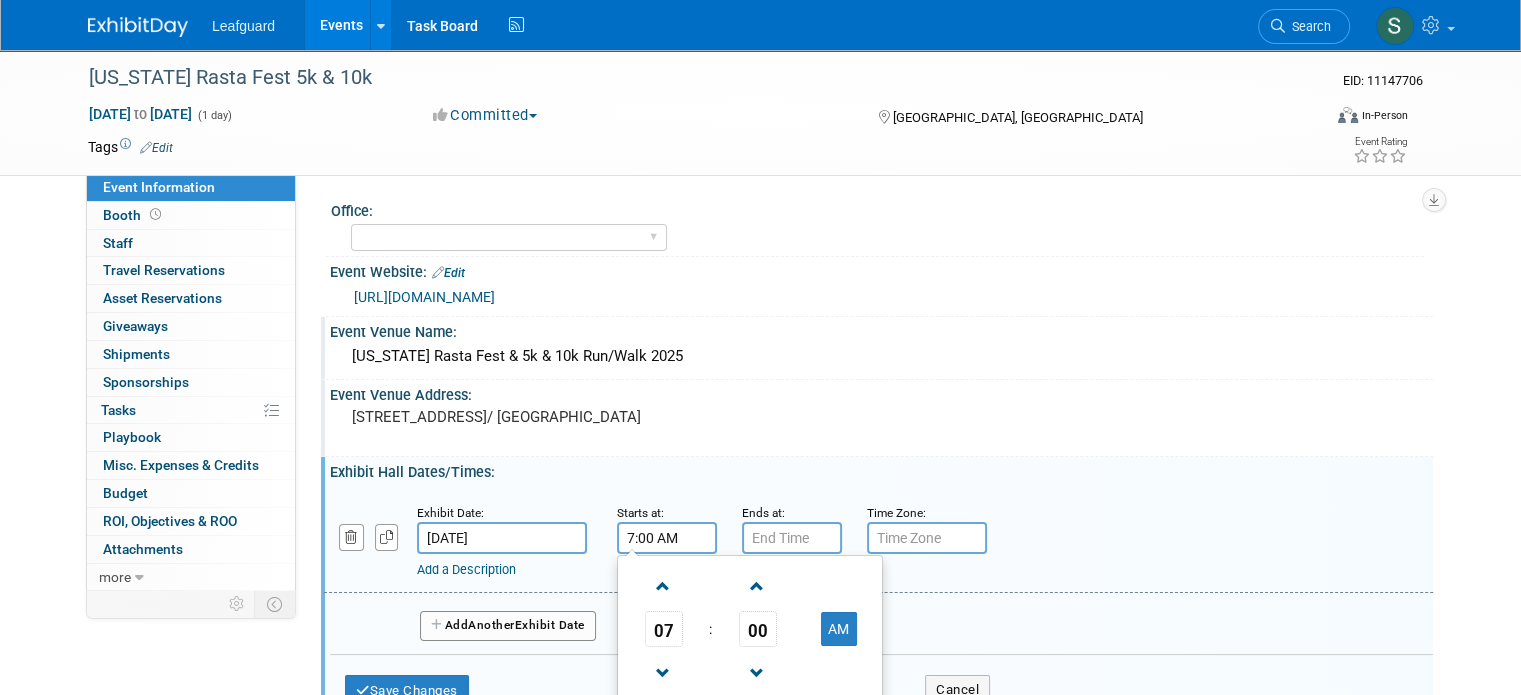 click on "7:00 AM" at bounding box center [667, 538] 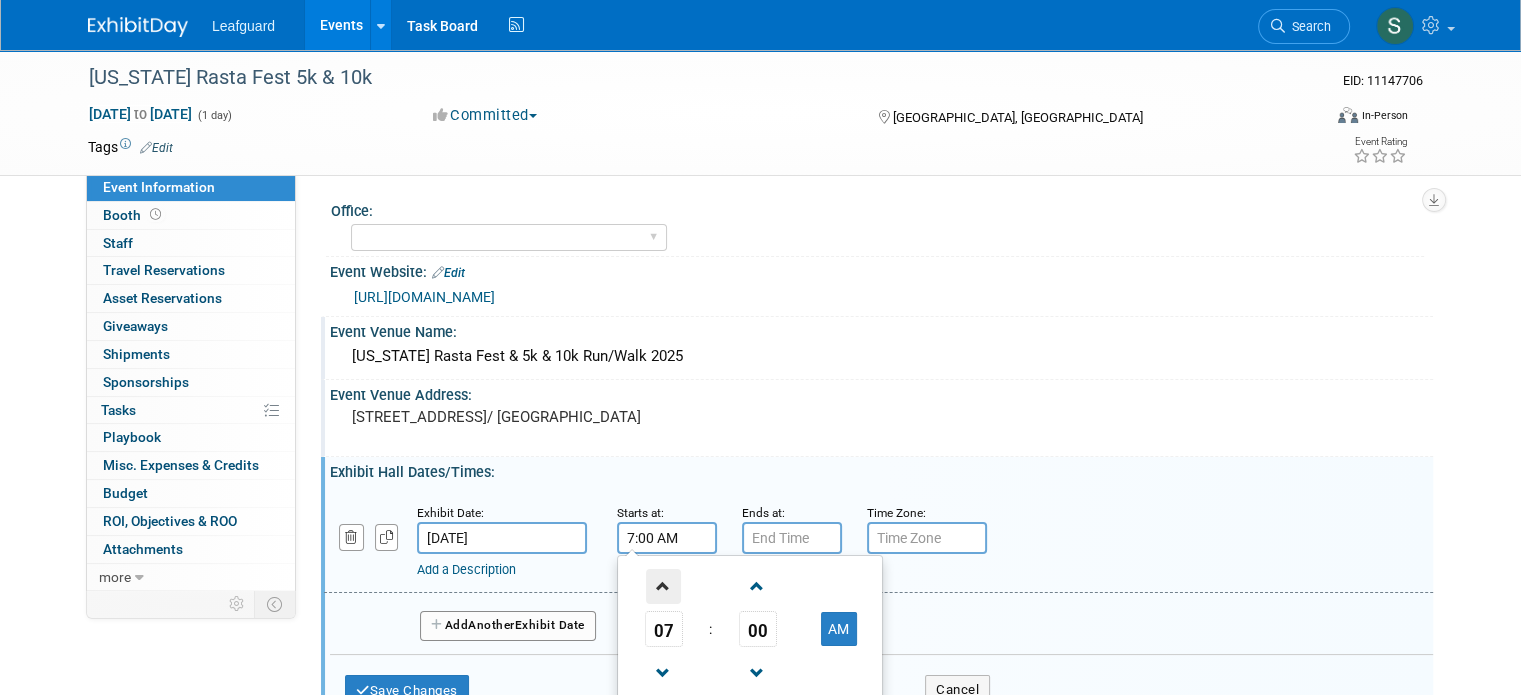click at bounding box center (663, 586) 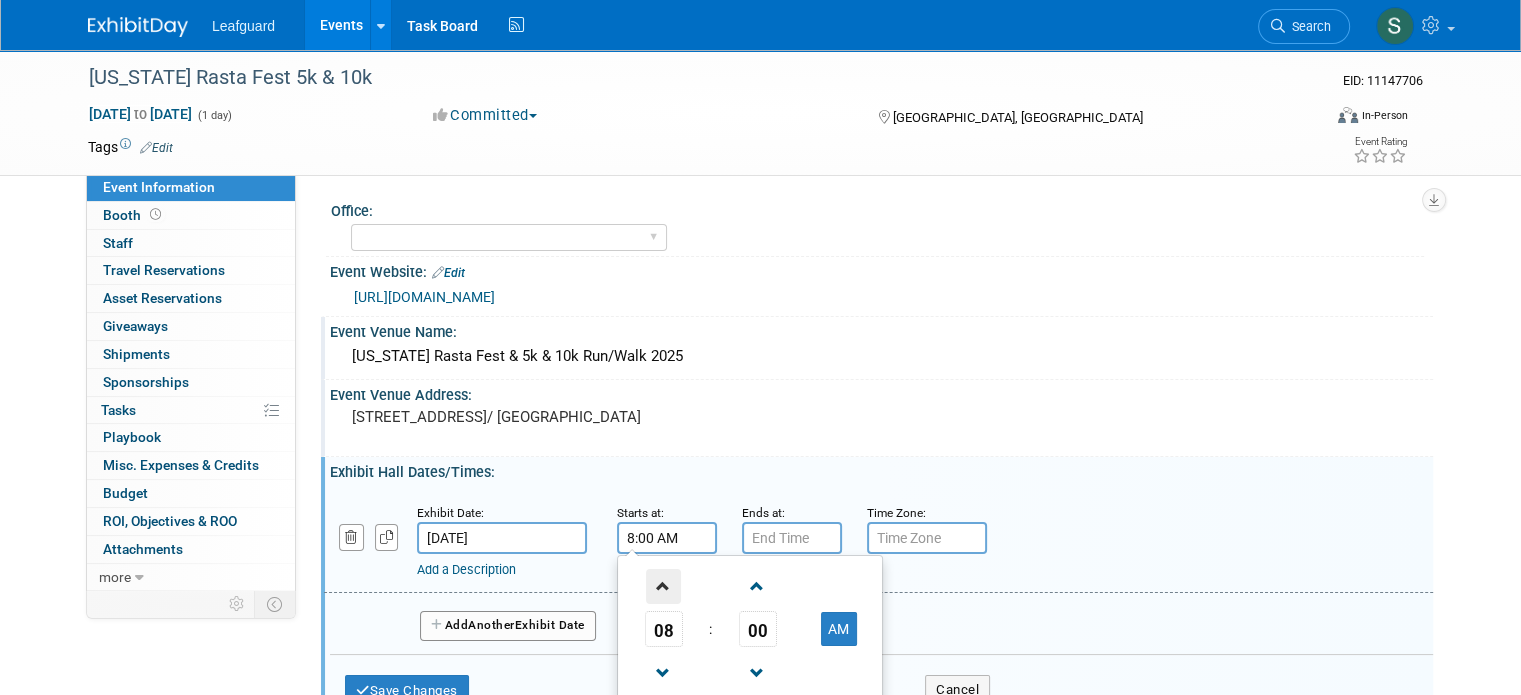 click at bounding box center (663, 586) 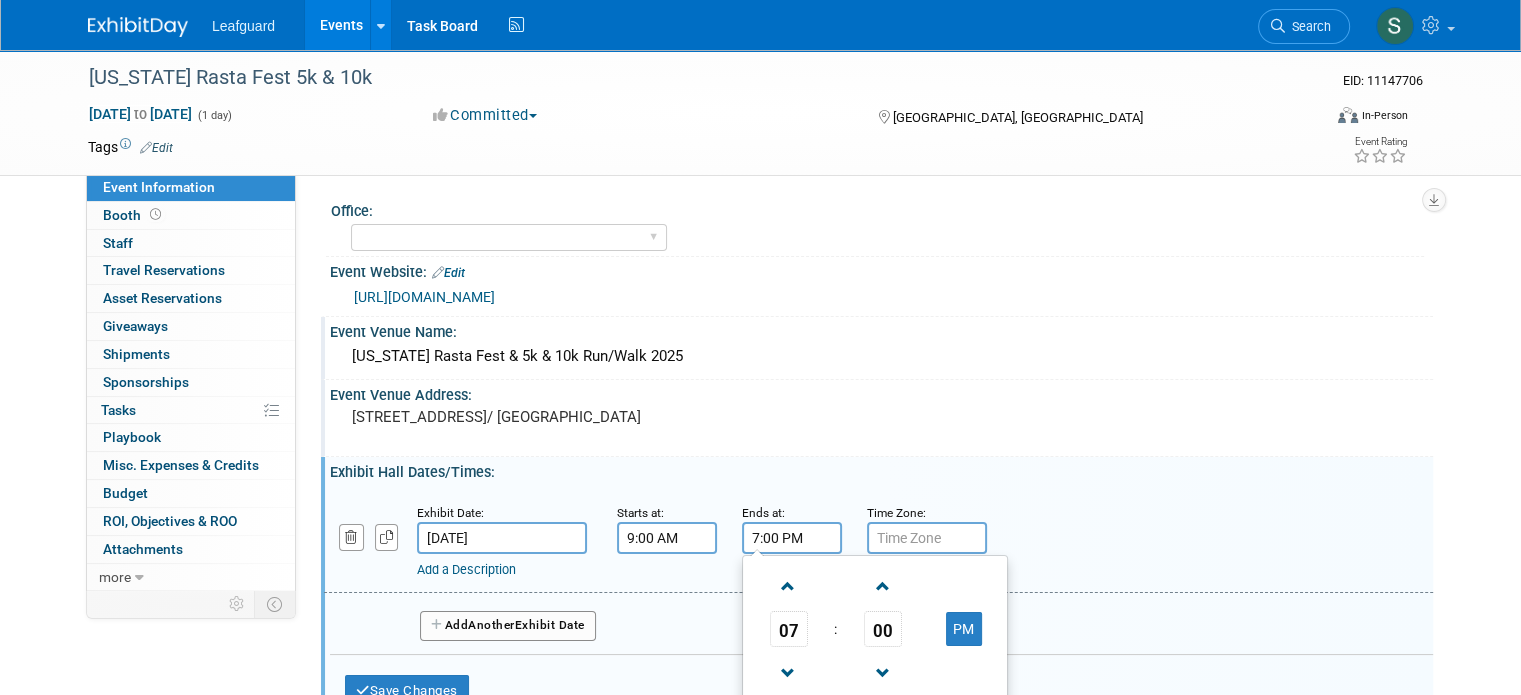 click on "7:00 PM" at bounding box center (792, 538) 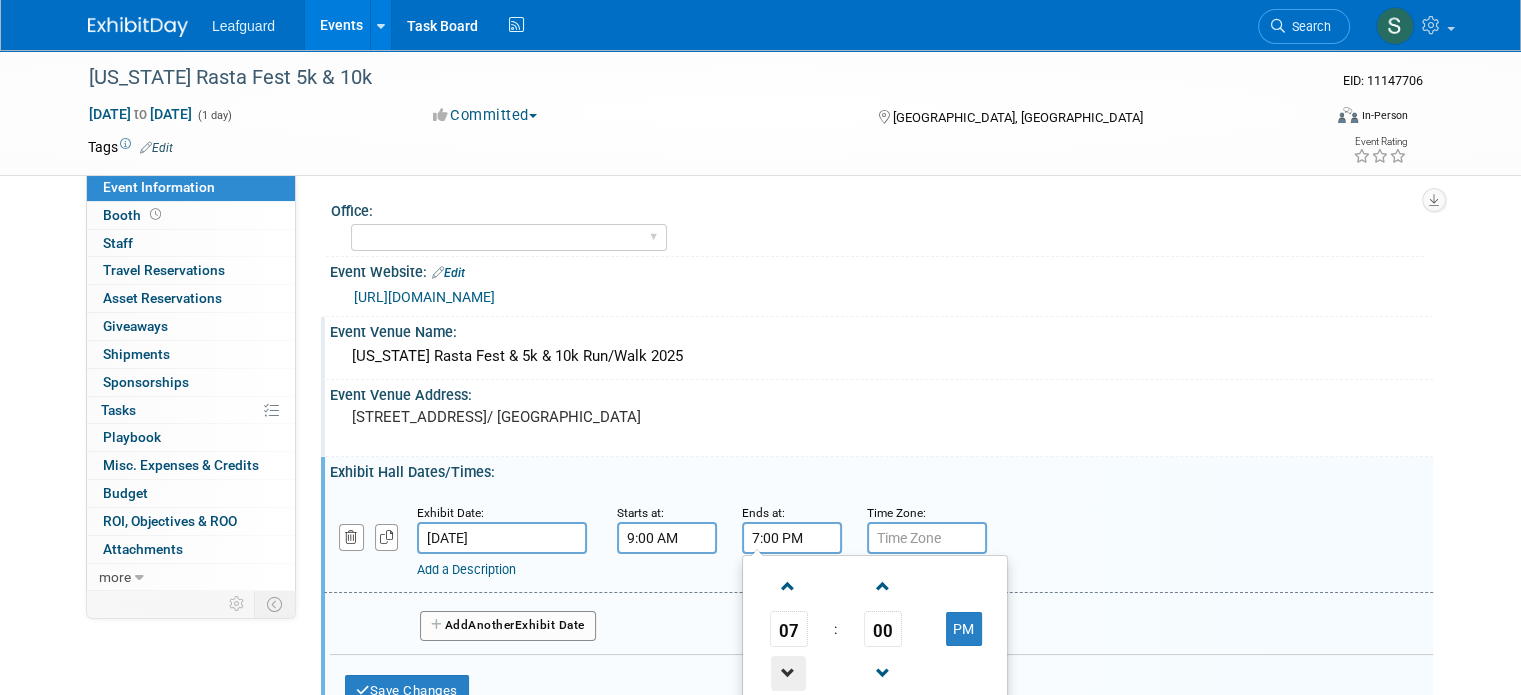 click at bounding box center (788, 673) 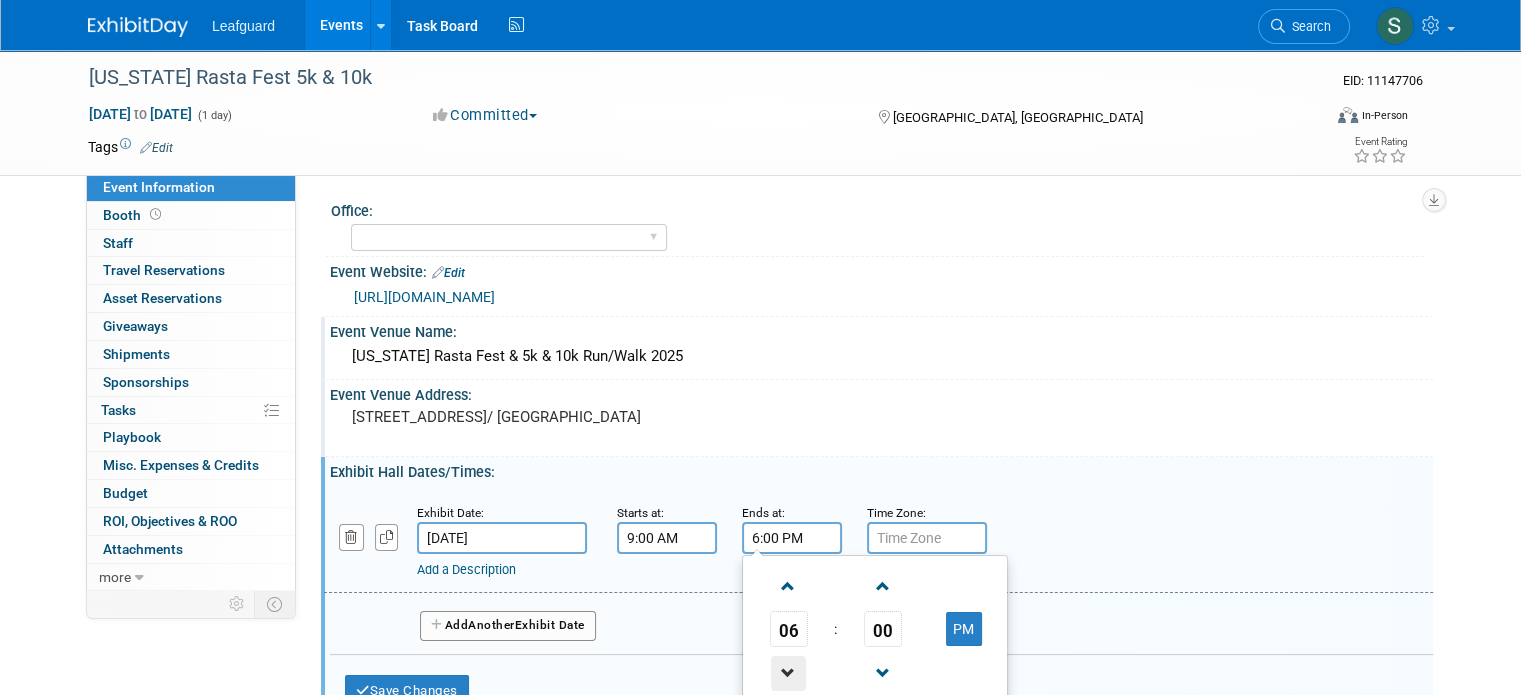 click at bounding box center (788, 673) 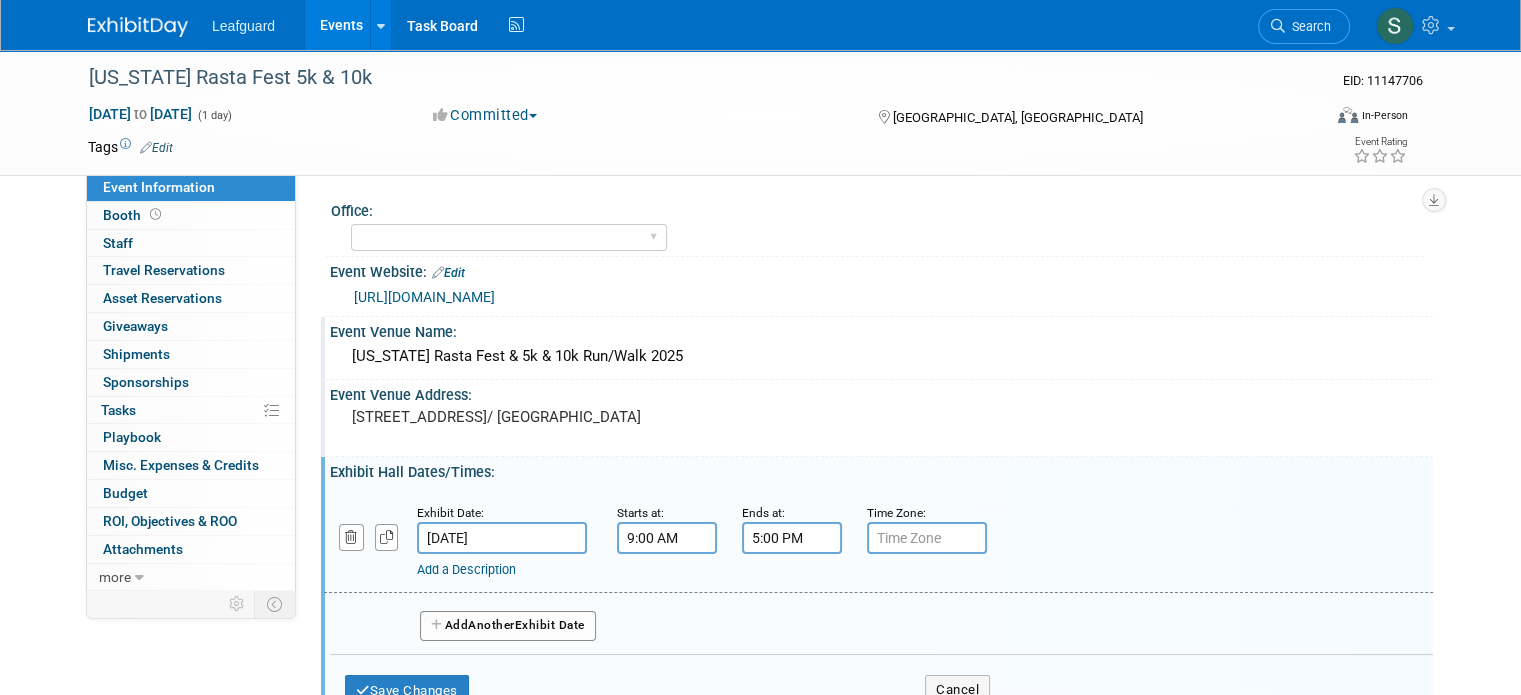 click at bounding box center (927, 538) 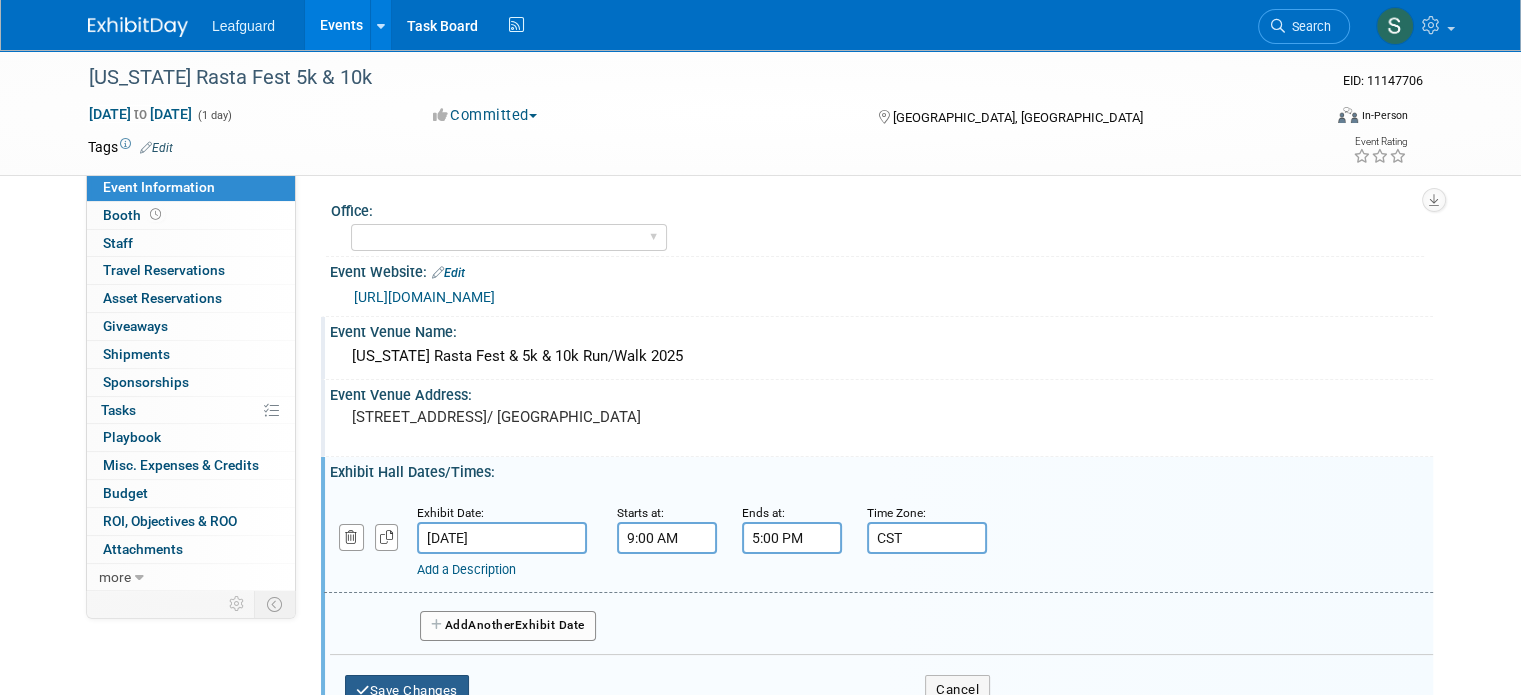 type on "CST" 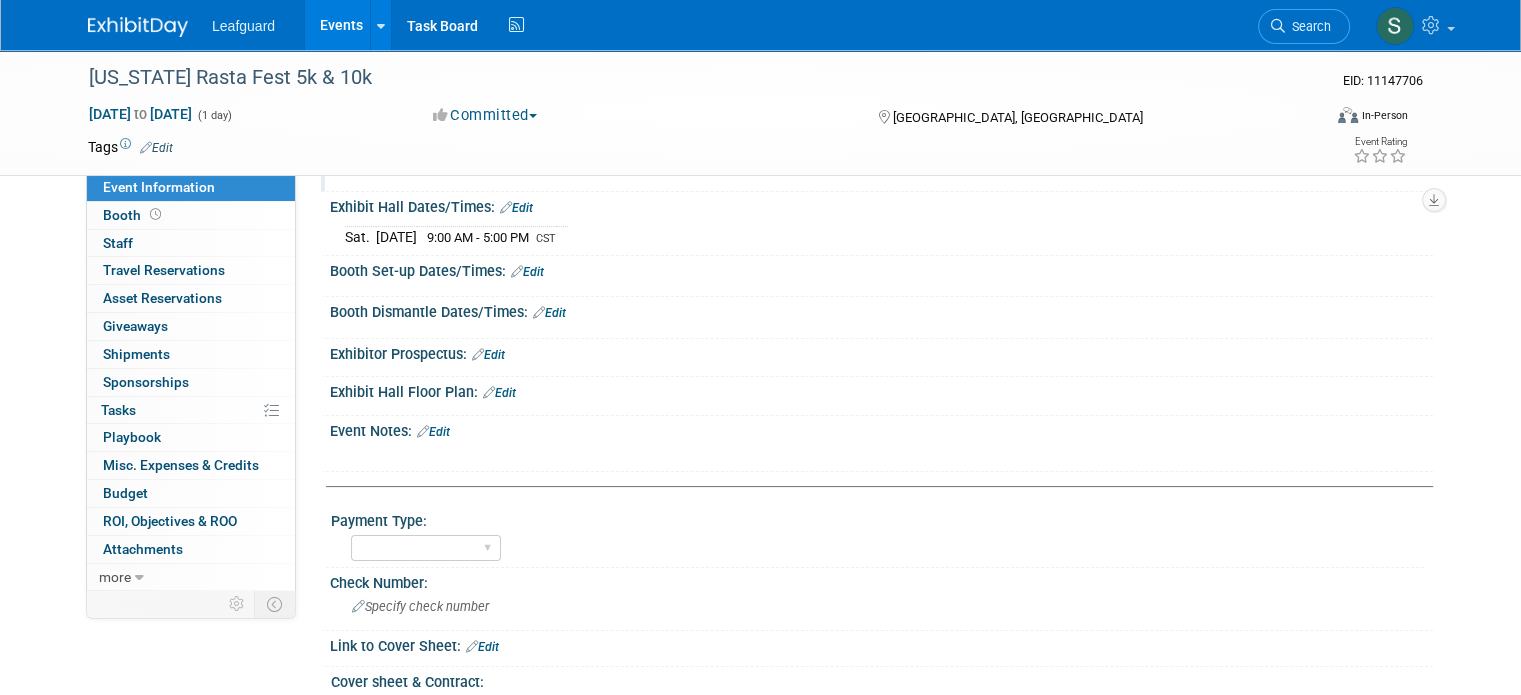 scroll, scrollTop: 300, scrollLeft: 0, axis: vertical 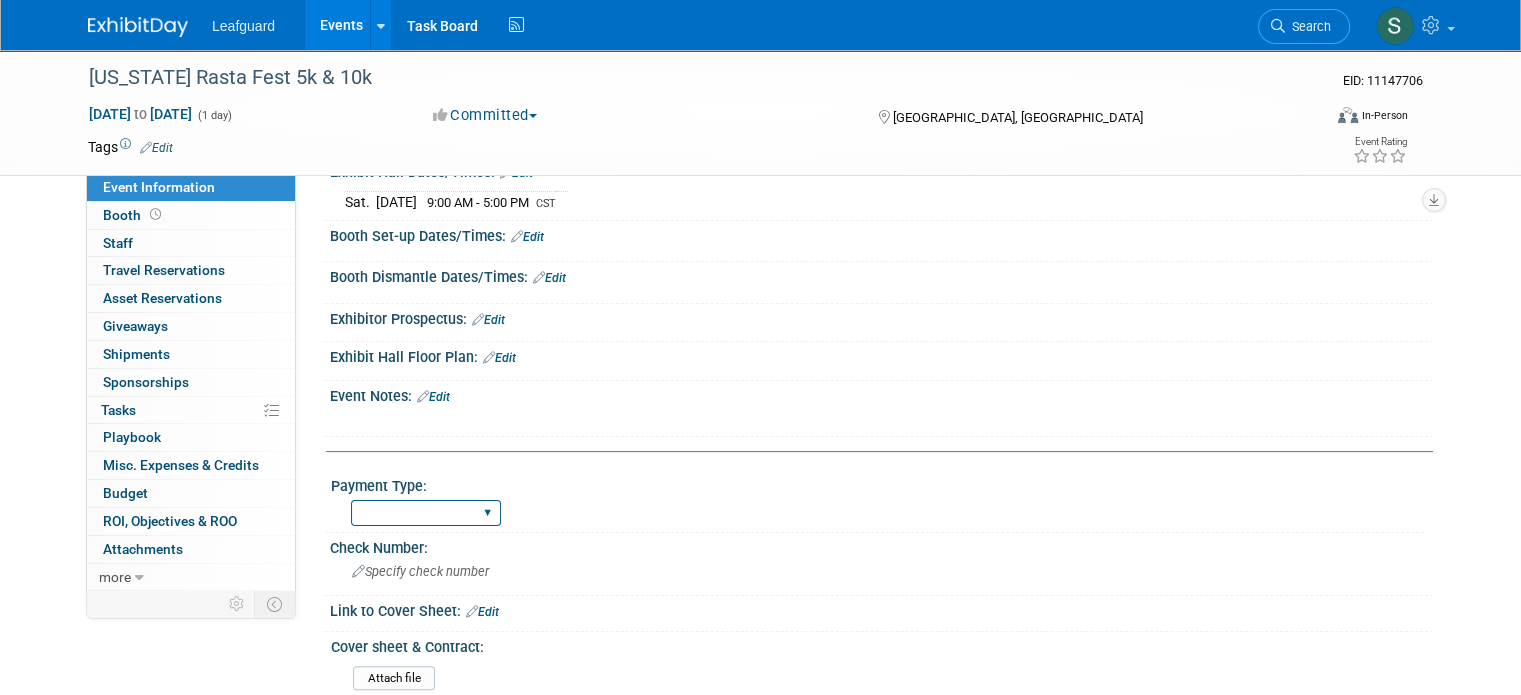 click on "Cash/Expense
Check
Credit Card
Free" at bounding box center [426, 513] 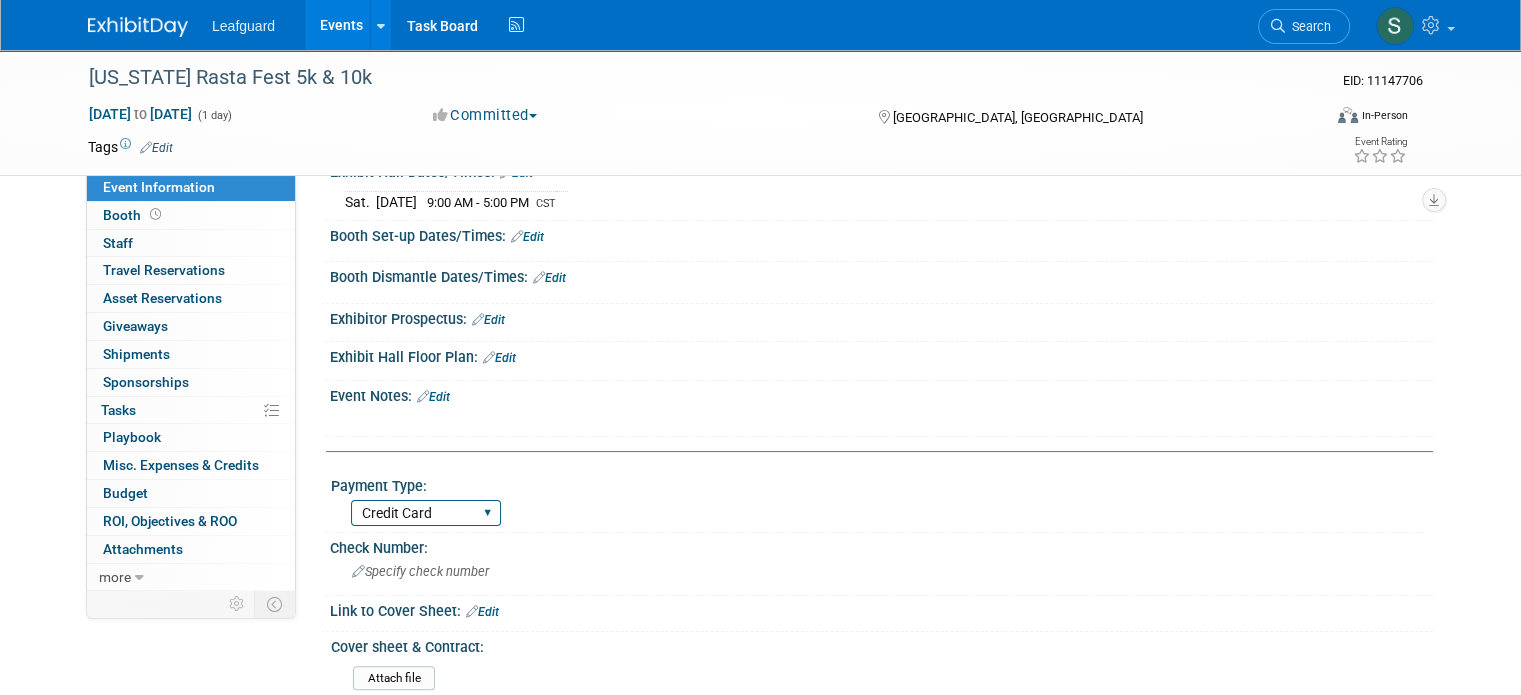 click on "Cash/Expense
Check
Credit Card
Free" at bounding box center [426, 513] 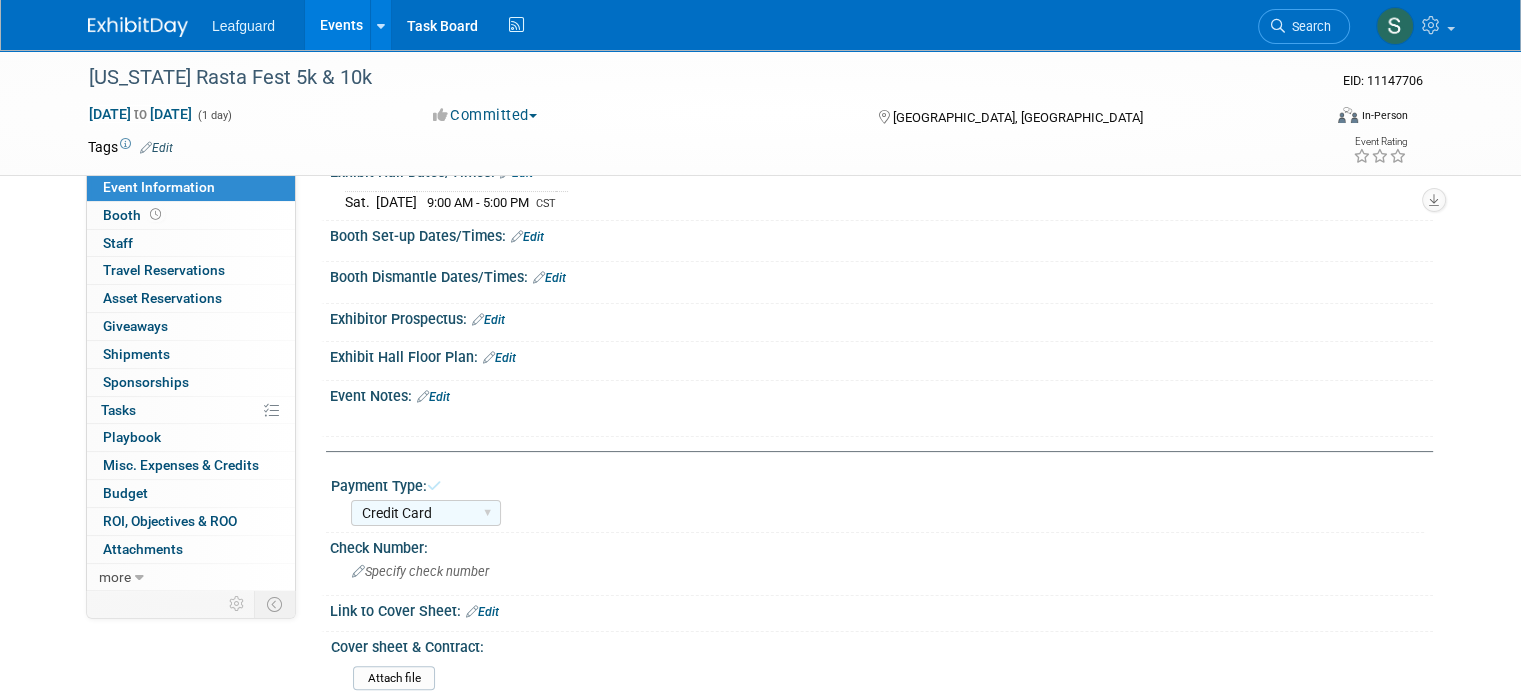 click on "Cash/Expense
Check
Credit Card
Free" at bounding box center [887, 511] 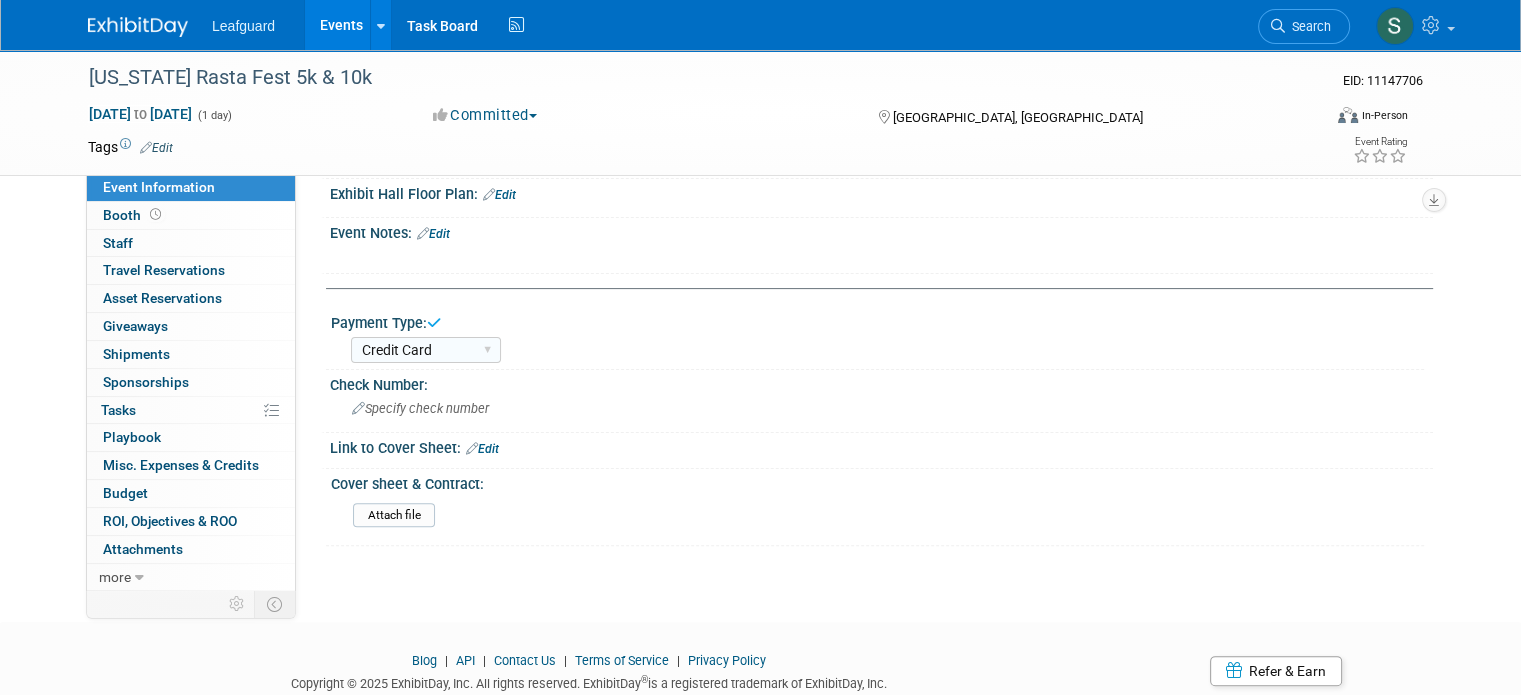 scroll, scrollTop: 500, scrollLeft: 0, axis: vertical 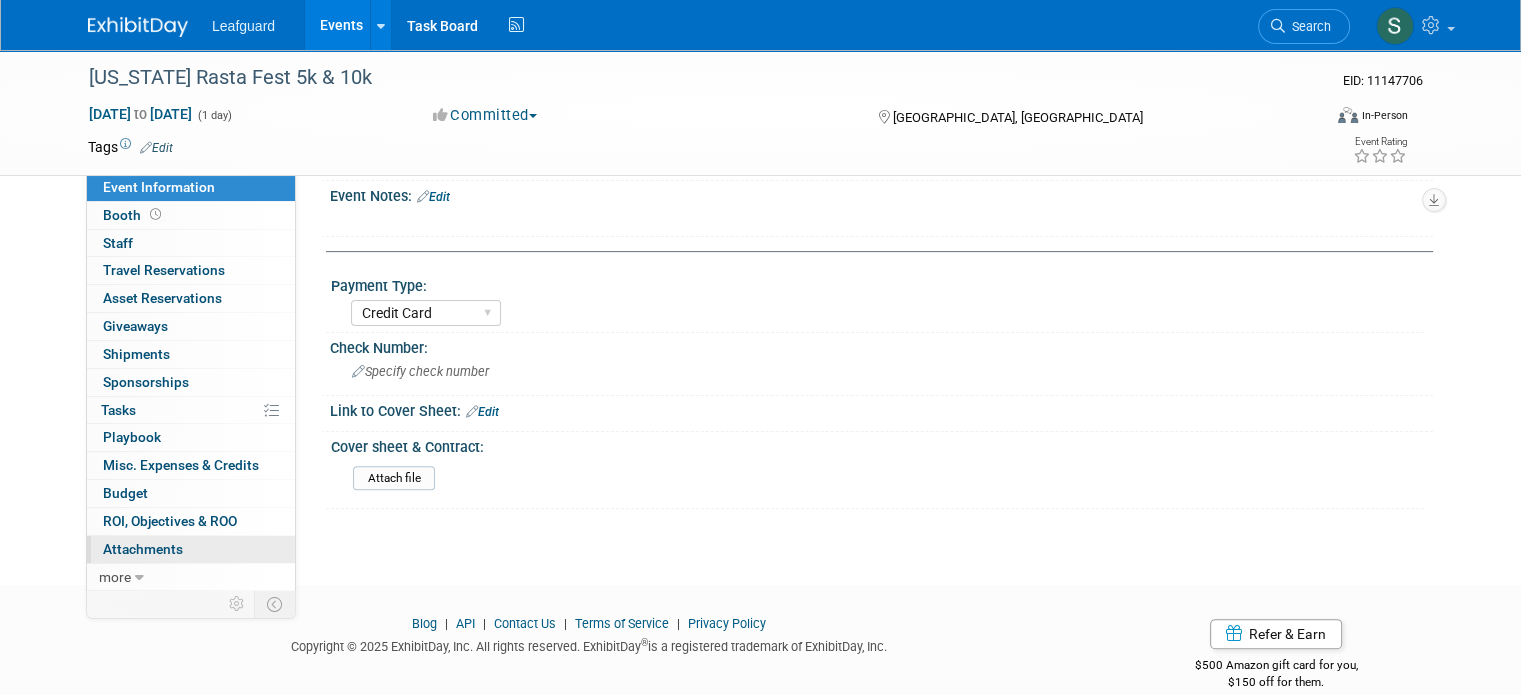 click on "0
Attachments 0" at bounding box center (191, 549) 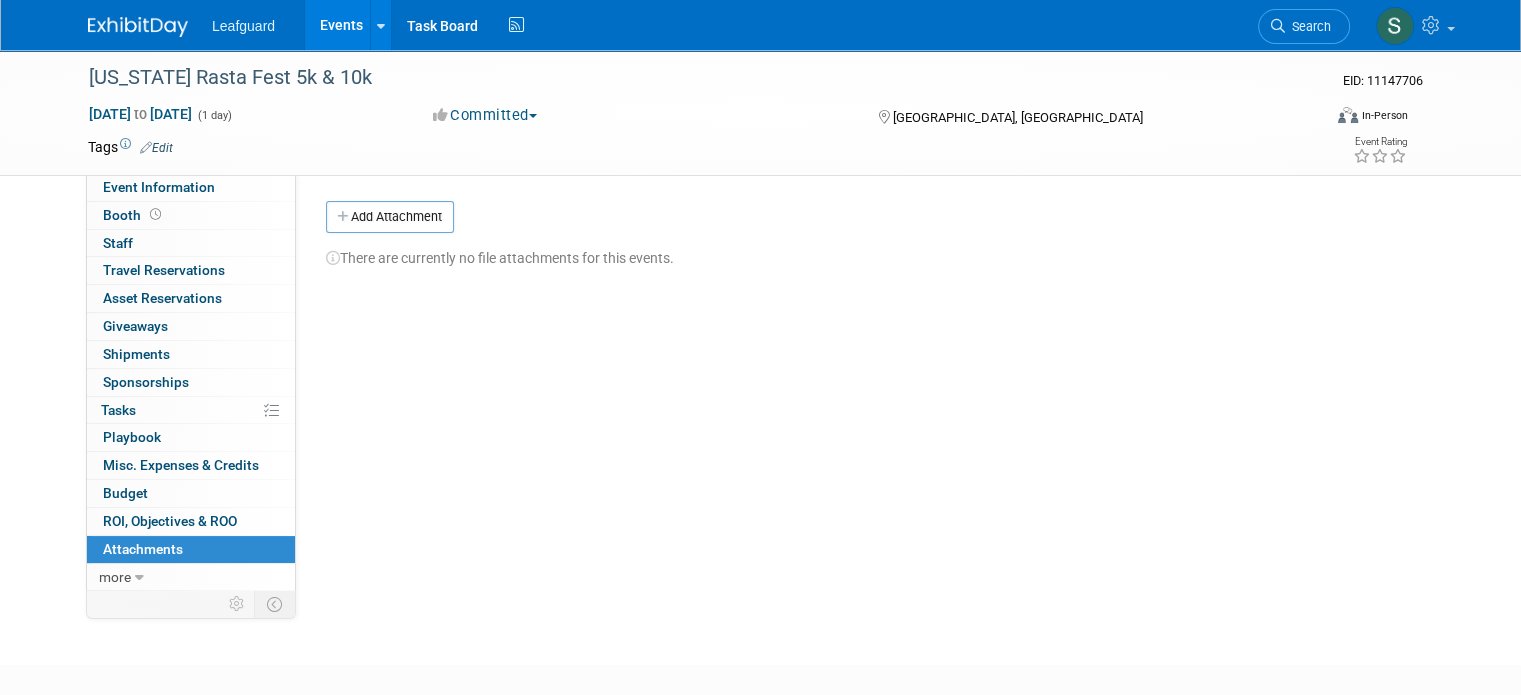 click on "Office:
Albany
Austin
Birmingham
Charlotte
Chicago
Cleveland
Colorado
Columbia
Columbus-Dayton
Connecticut
Dallas
DC
Houston
Idaho
Indianapolis
Kansas
Knoxville
Louisville-Lexington
Memphis
Michigan
Milwaukee
Mobile
Nashville
Nebraska
New Hampshire
New Mexico
North Wisconsin
Northern Georgia
Oregon
Orlando
Pittsburgh
Raleigh
Richmond
Roanoke
Rochester
Salt Lake Utah
San Antonio
Seattle
Southern Georgia
Spokane
Springfield
St. Cloud
St. Louis
Tri State
Tulsa
Vermont
Western Michigan
Event Website:
Edit
https://runsignup.com/Race/AR/LittleRock/ARRASTARUN
https://runsignup.com/Race/AR/LittleRock/ARRASTARUN
Save" at bounding box center [864, 381] 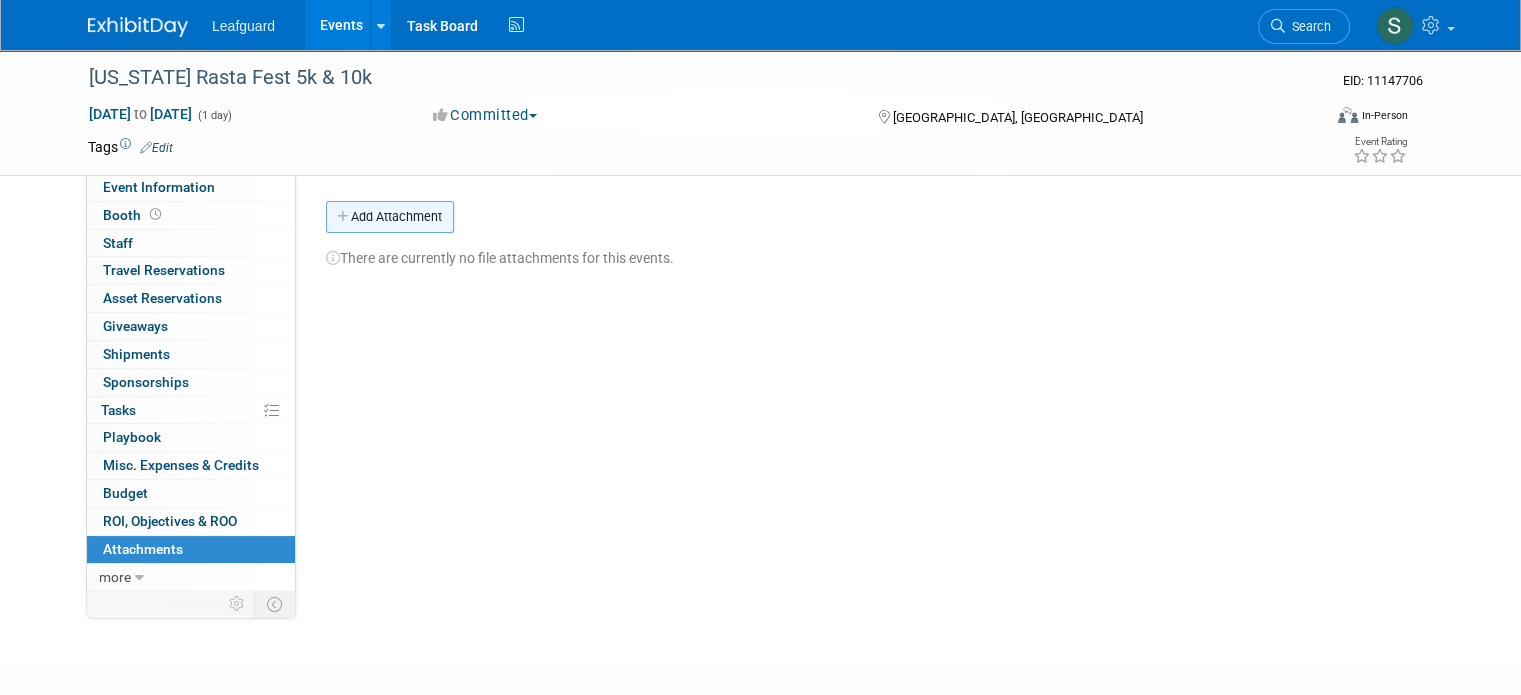 click on "Add Attachment" at bounding box center (390, 217) 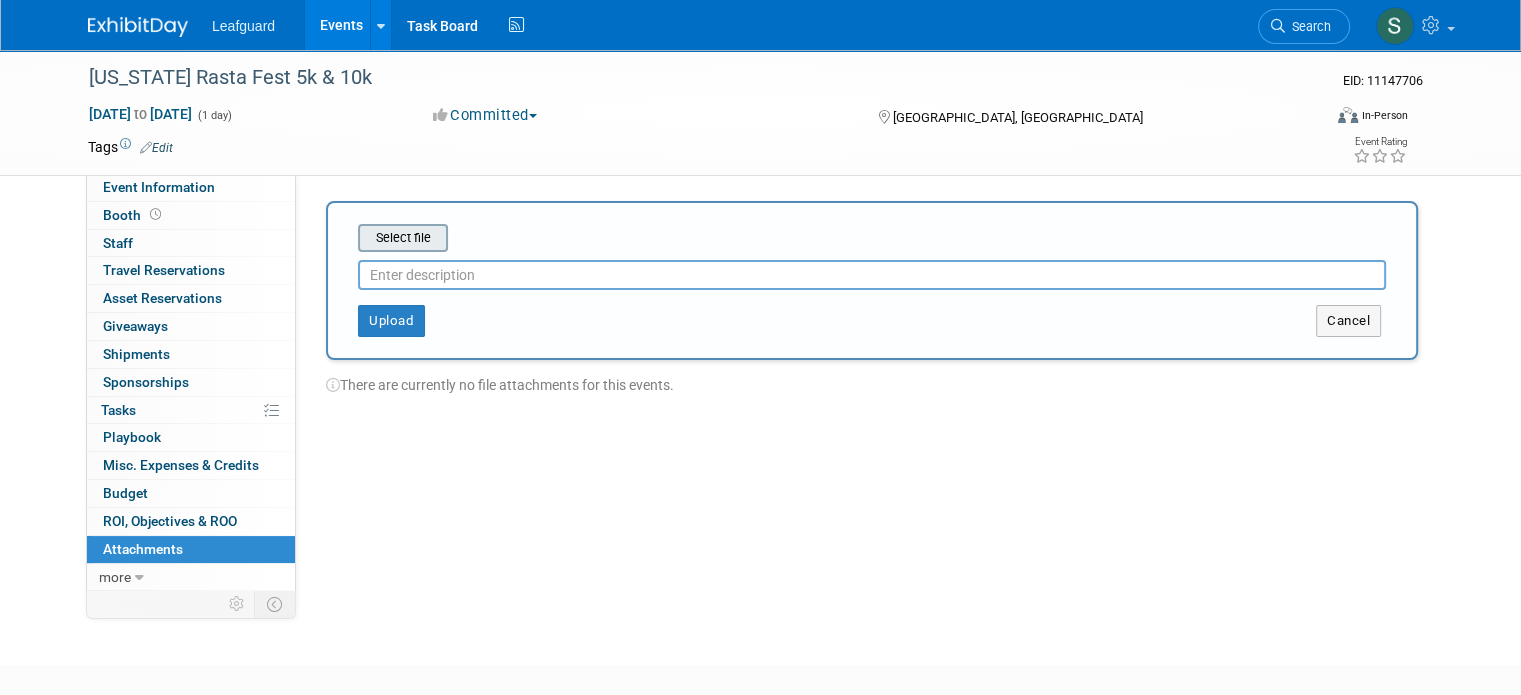 click at bounding box center [327, 238] 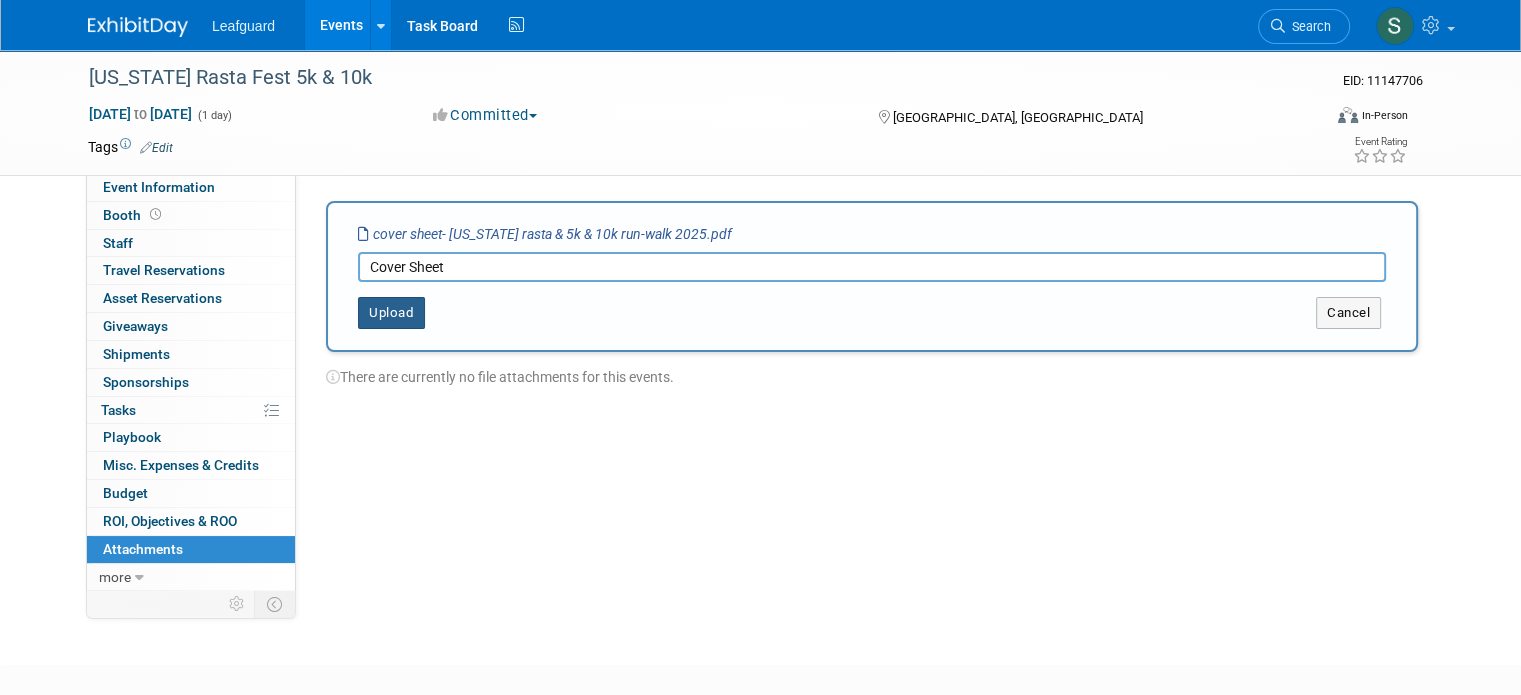 type on "Cover Sheet" 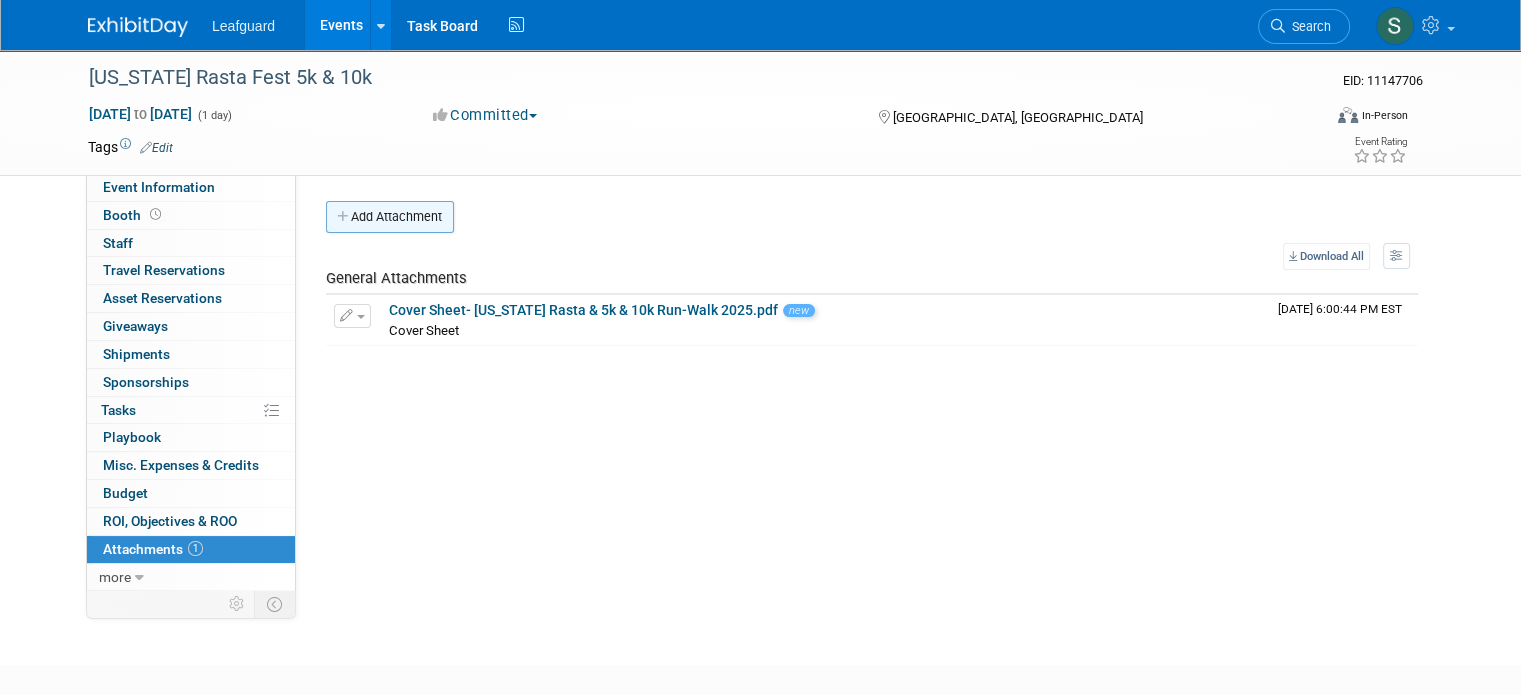 click on "Add Attachment" at bounding box center [390, 217] 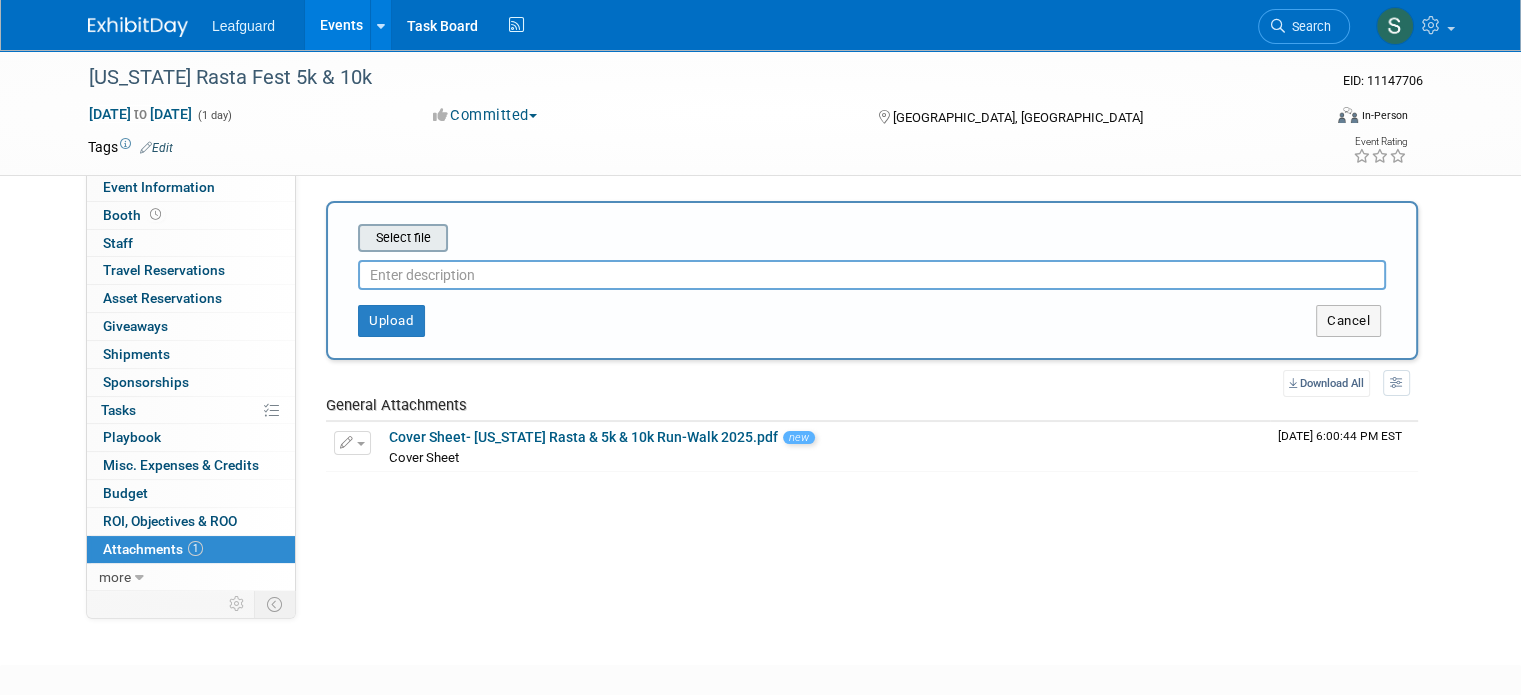 click at bounding box center (327, 238) 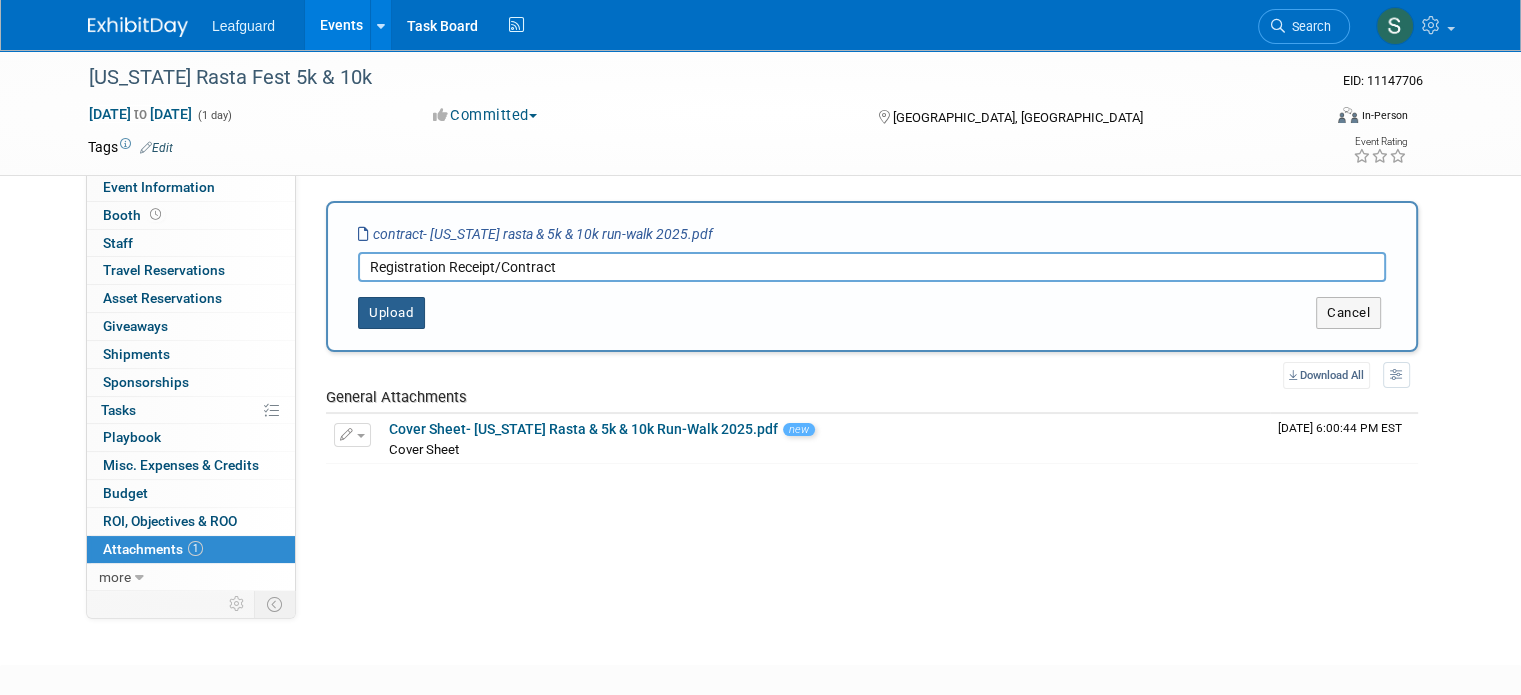 type on "Registration Receipt/Contract" 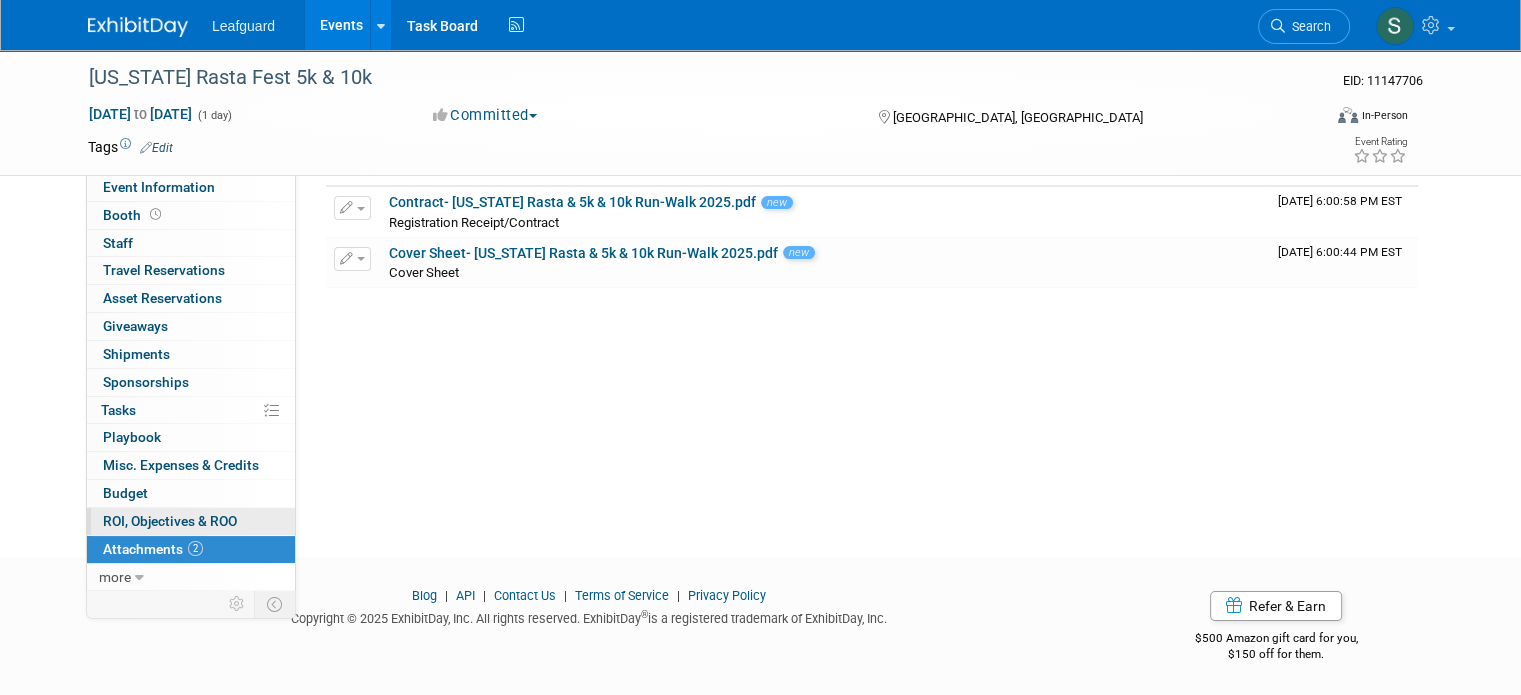 scroll, scrollTop: 109, scrollLeft: 0, axis: vertical 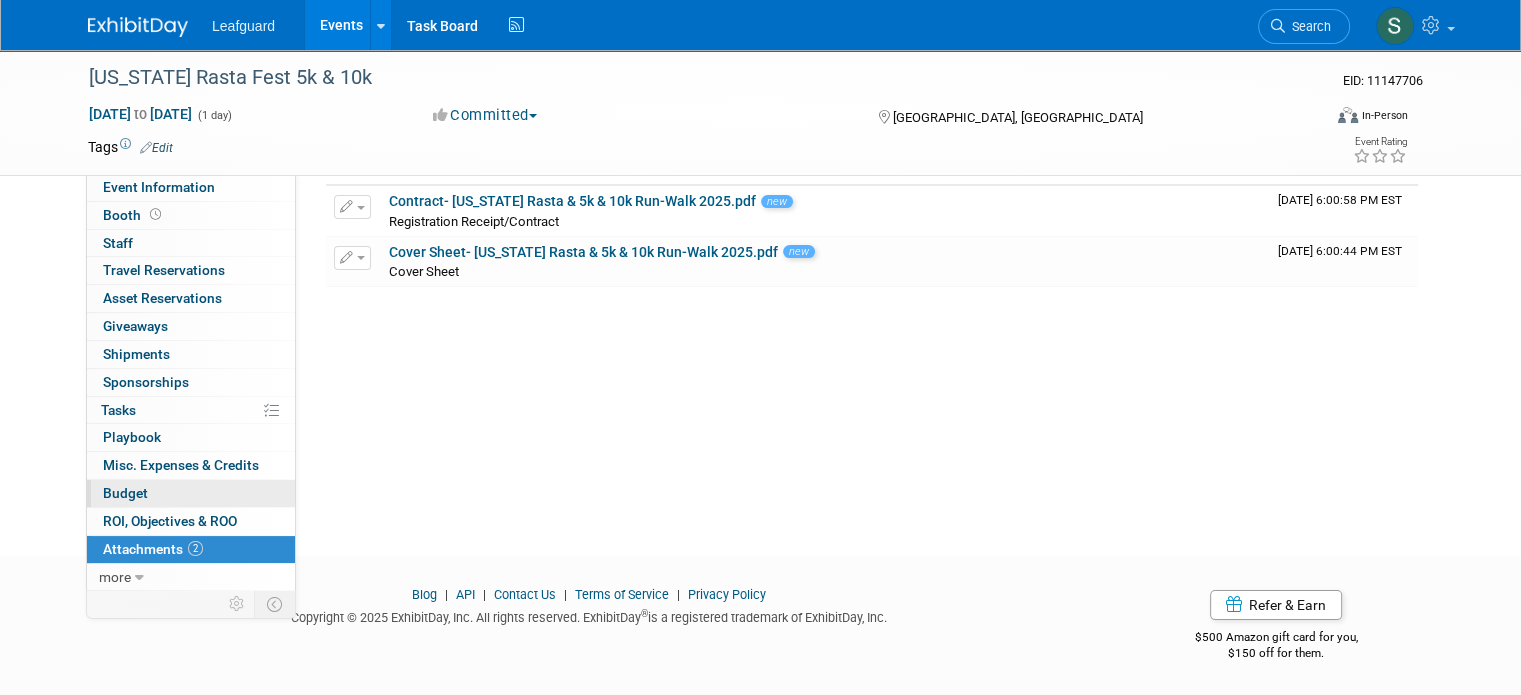 click on "Budget" at bounding box center (191, 493) 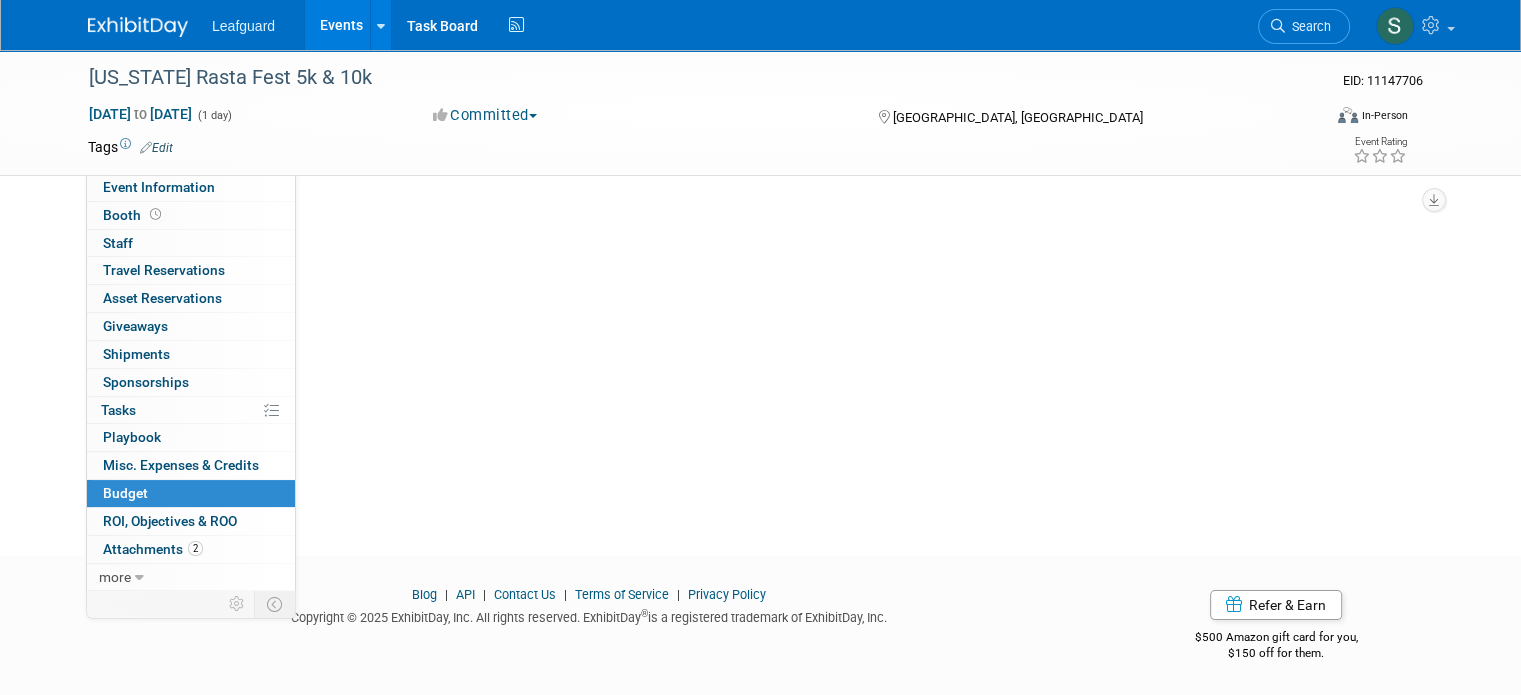 scroll, scrollTop: 0, scrollLeft: 0, axis: both 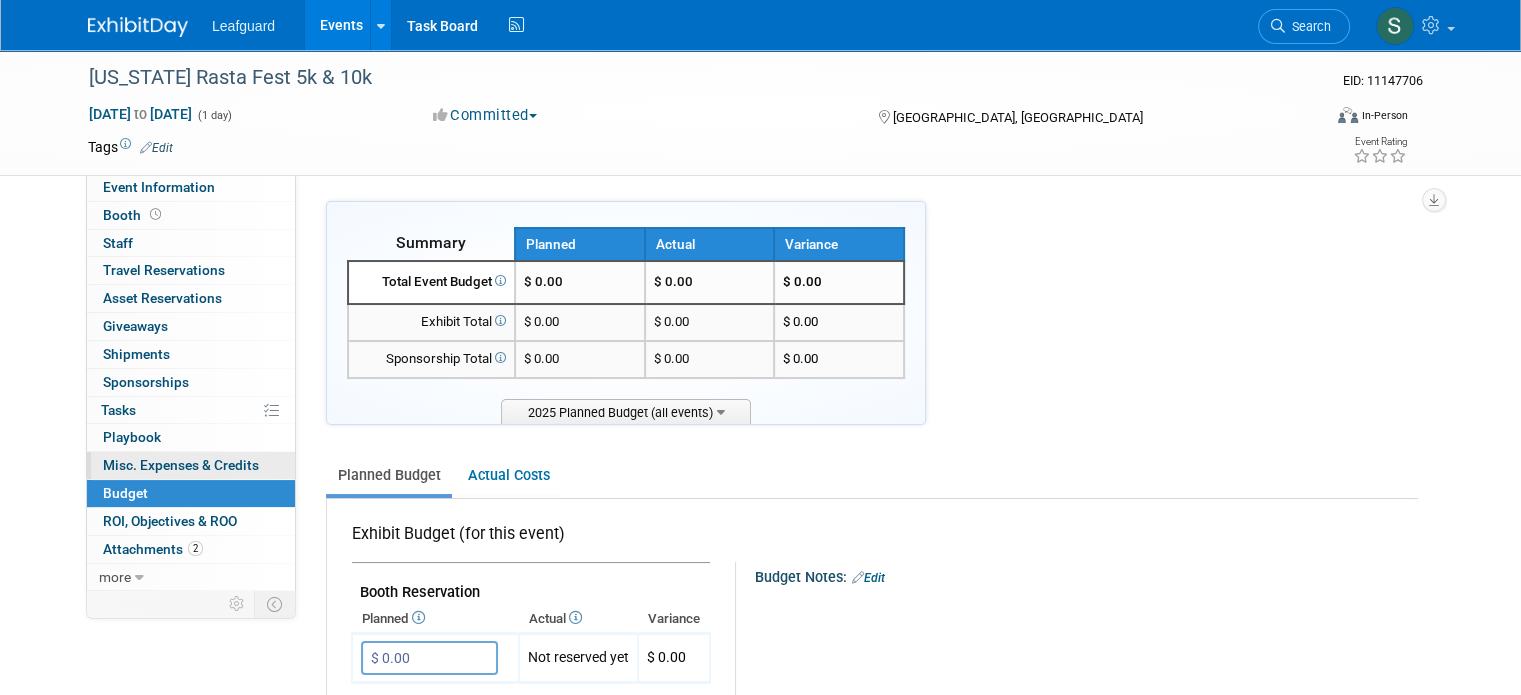click on "Misc. Expenses & Credits 0" at bounding box center [181, 465] 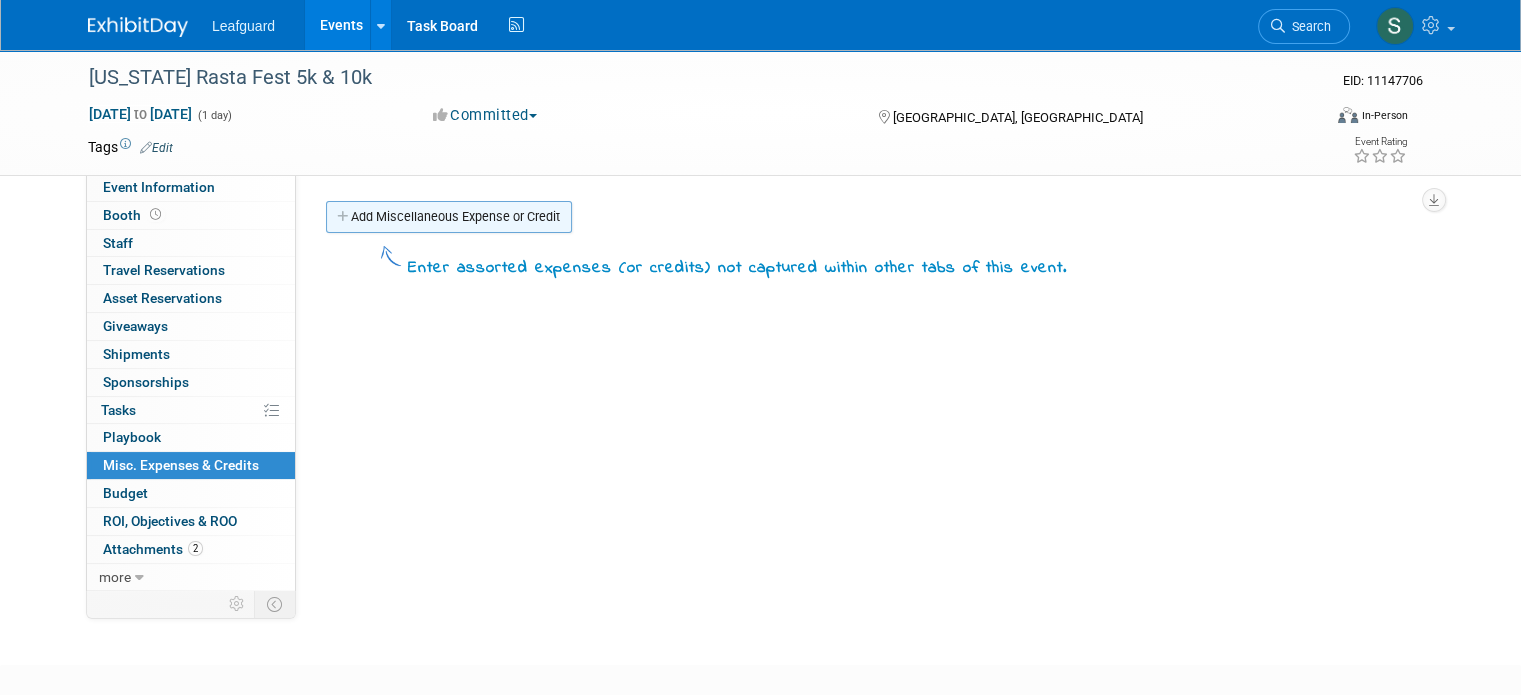 click on "Add Miscellaneous Expense or Credit" at bounding box center [449, 217] 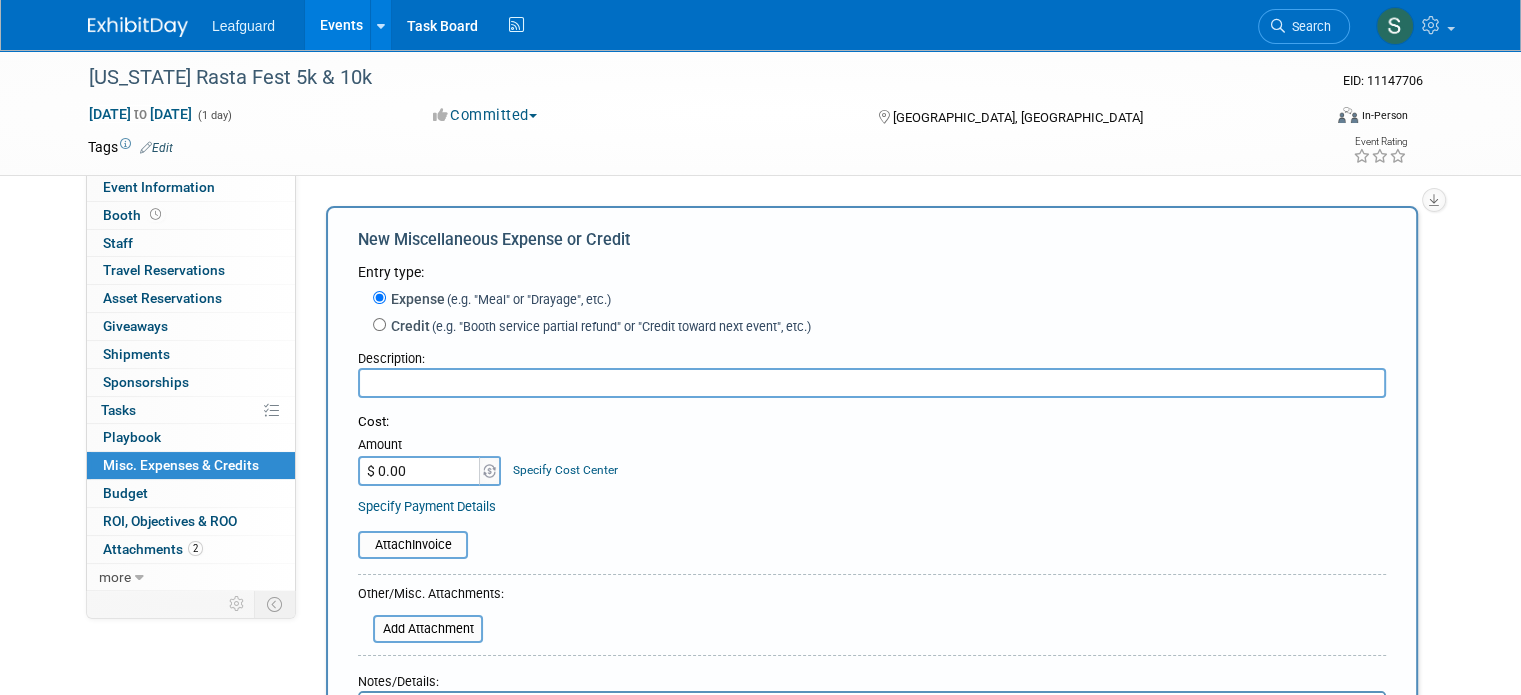 scroll, scrollTop: 0, scrollLeft: 0, axis: both 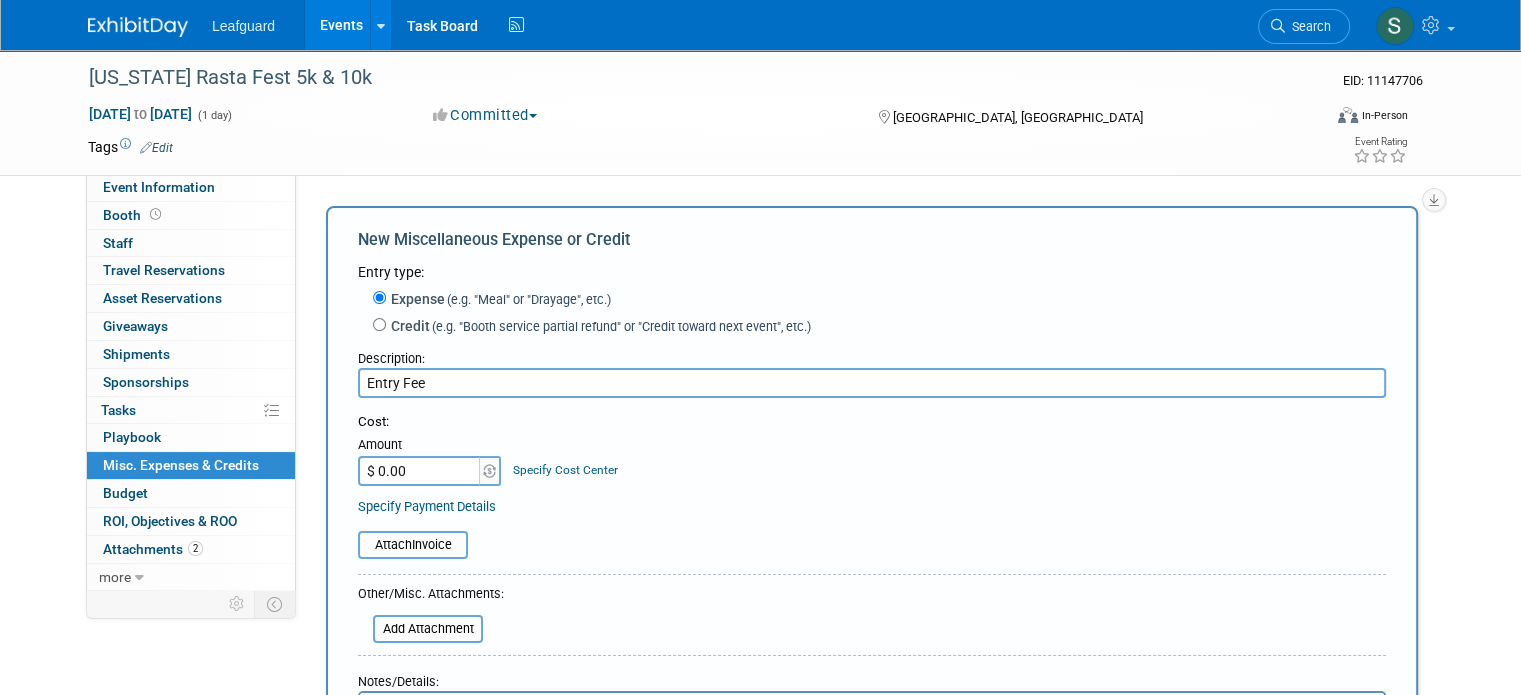 click on "Entry Fee" at bounding box center [872, 383] 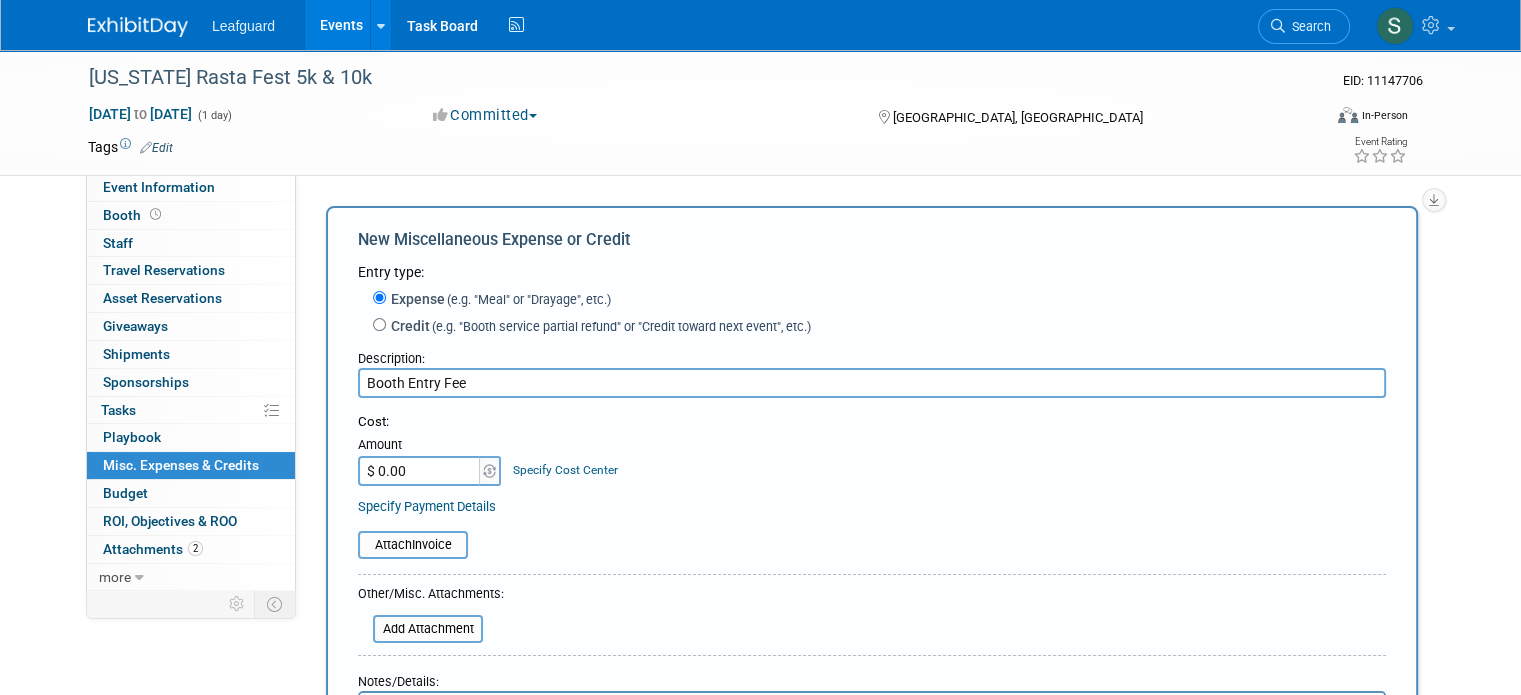 type on "Booth Entry Fee" 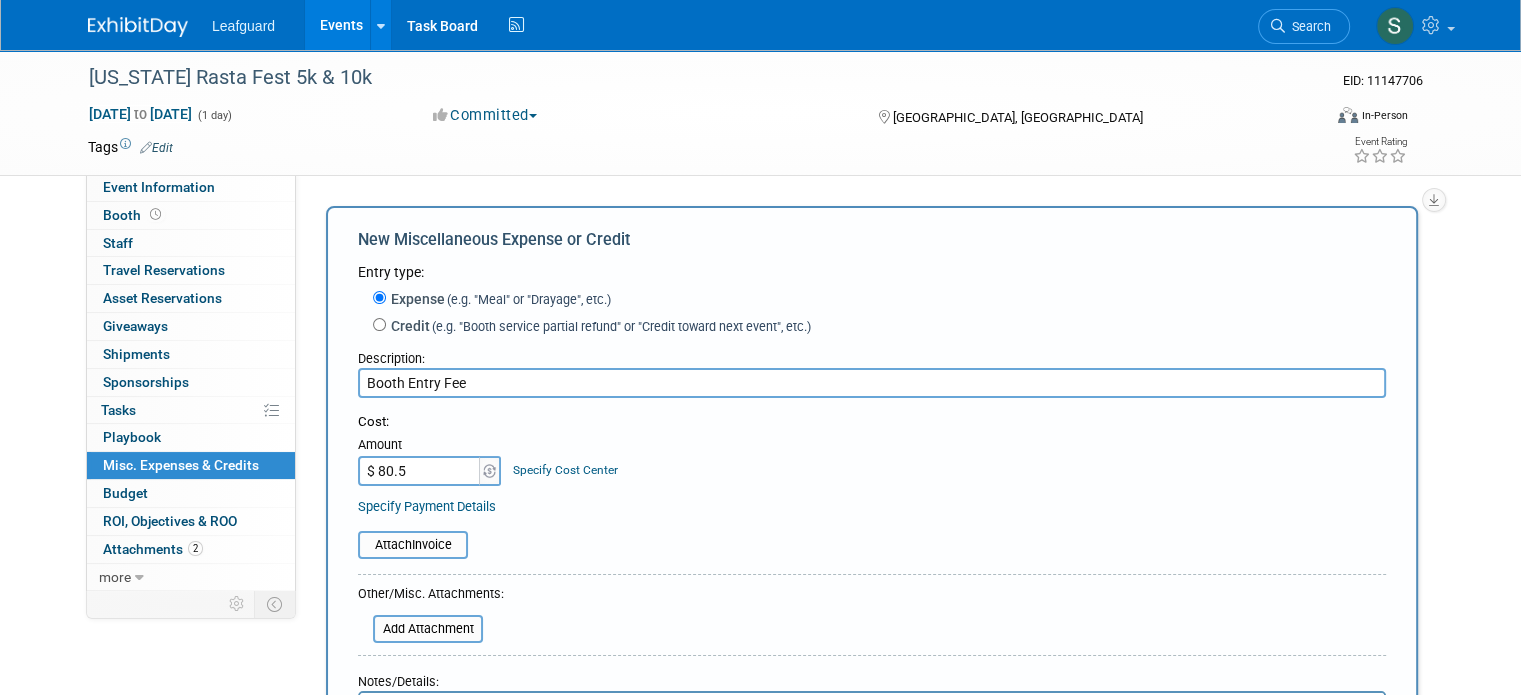type on "$ 80.50" 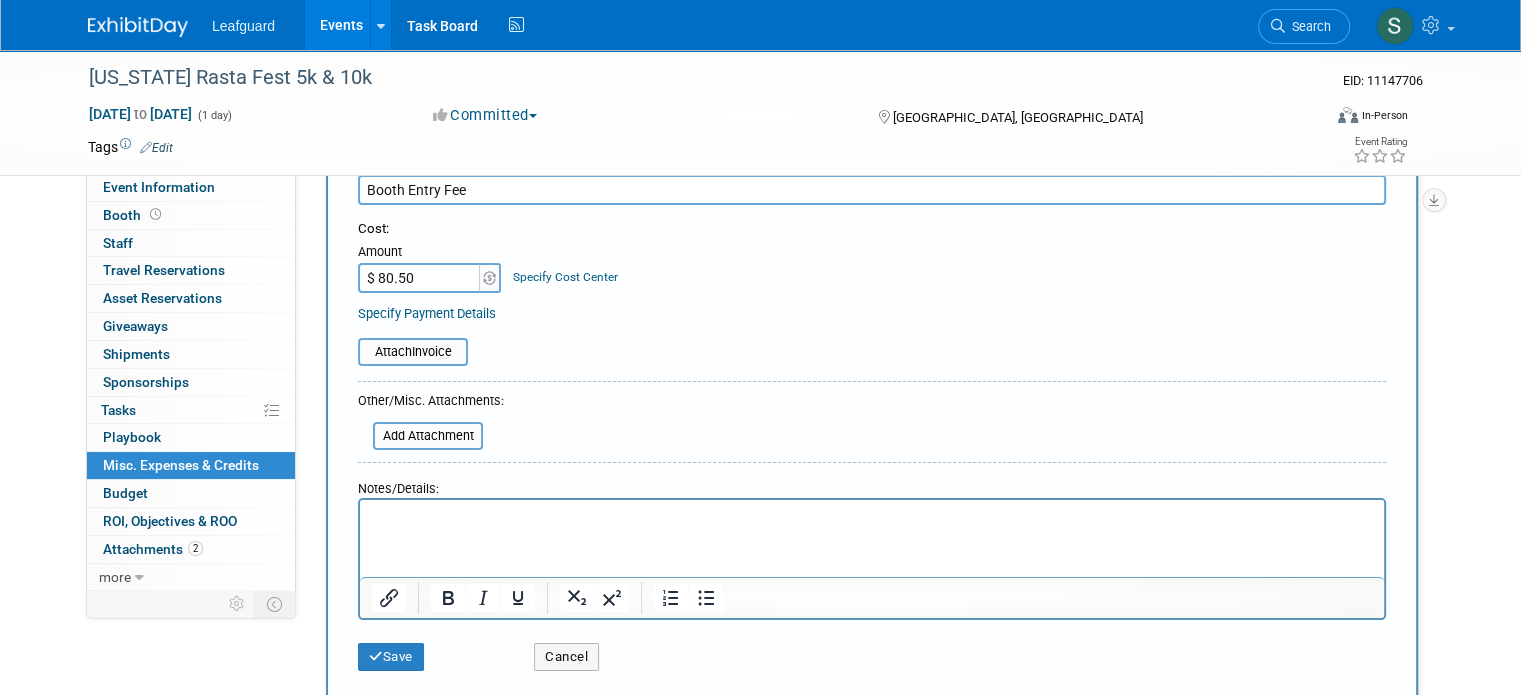 scroll, scrollTop: 421, scrollLeft: 0, axis: vertical 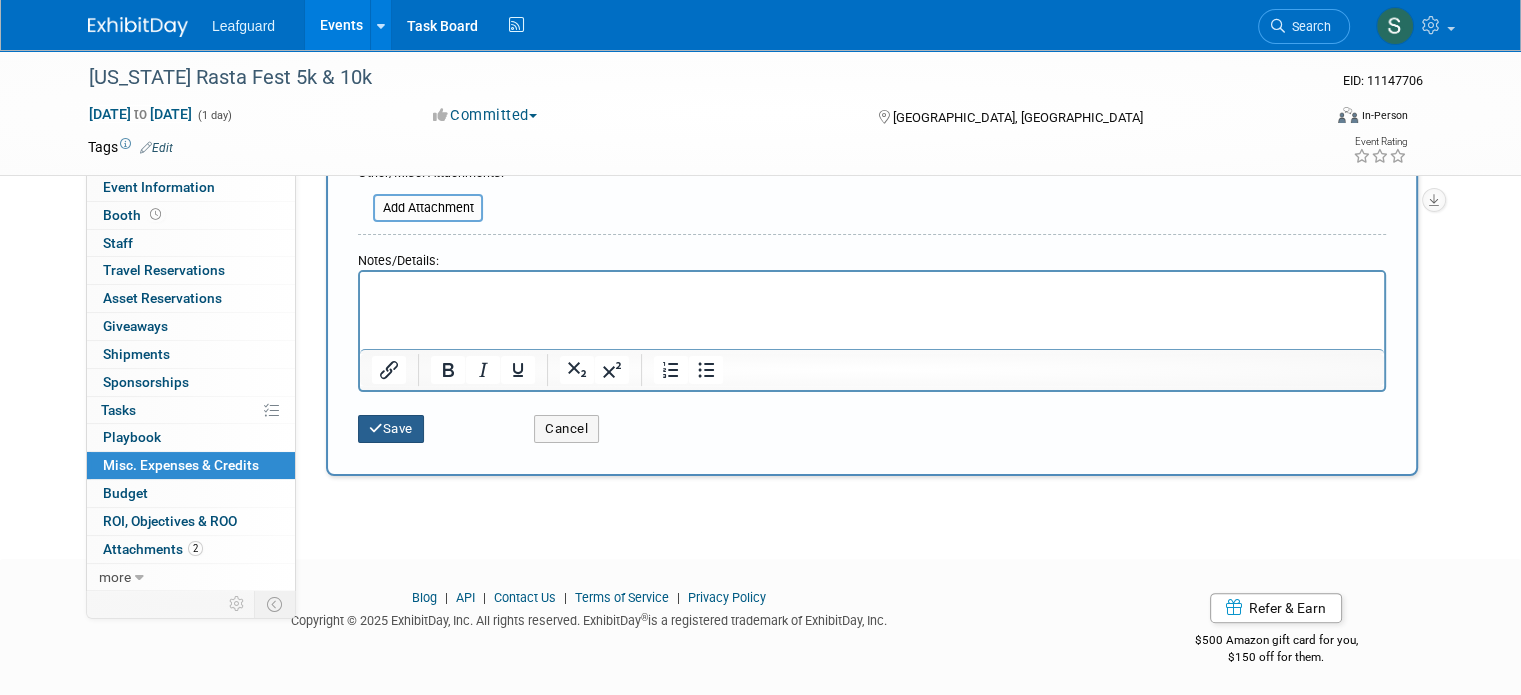 click on "Save" at bounding box center [391, 429] 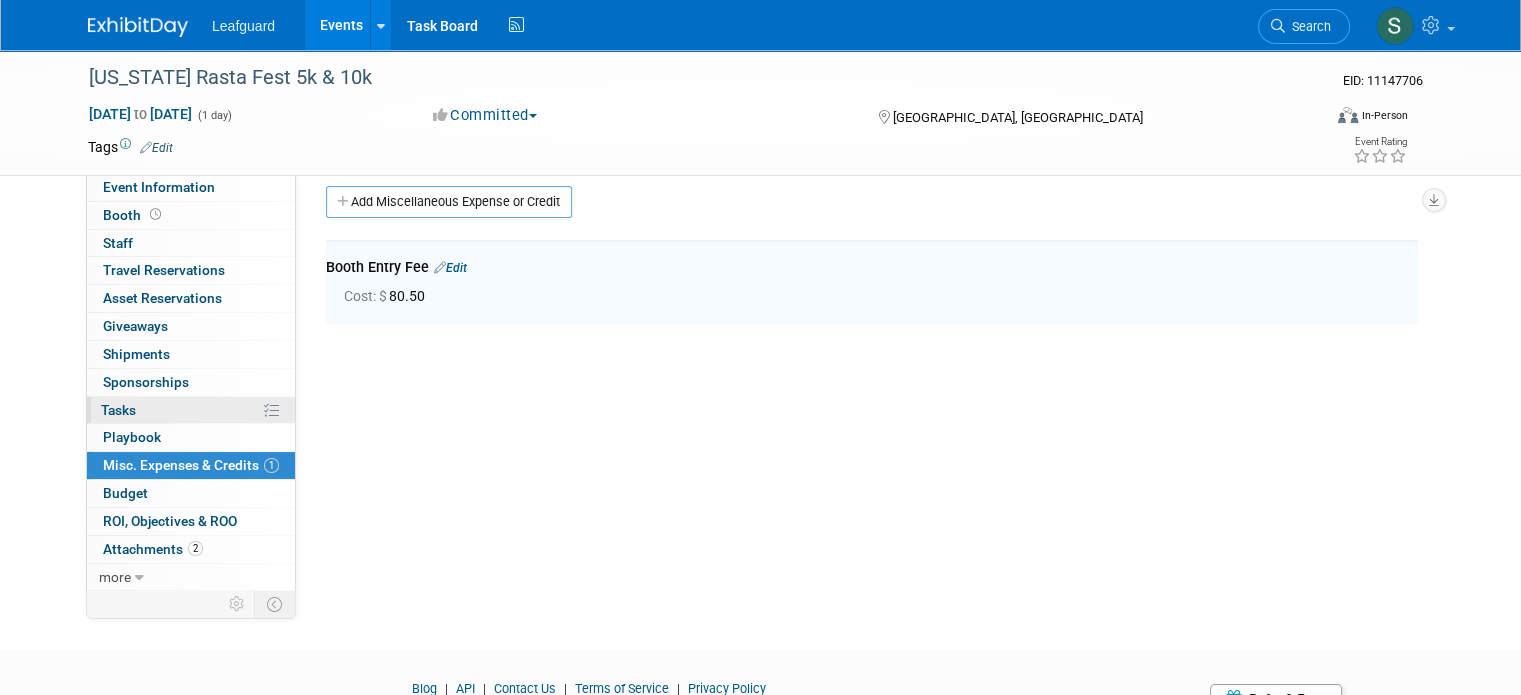scroll, scrollTop: 0, scrollLeft: 0, axis: both 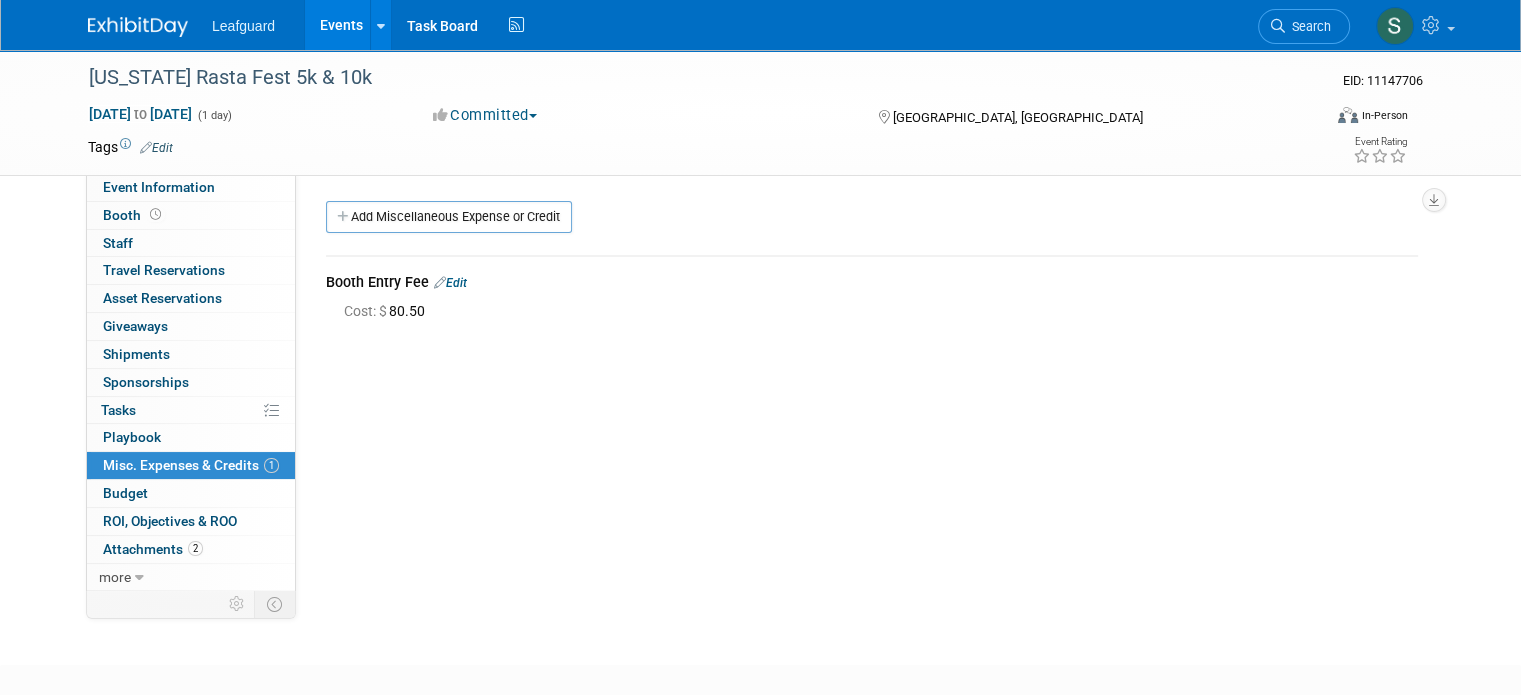 click at bounding box center [138, 27] 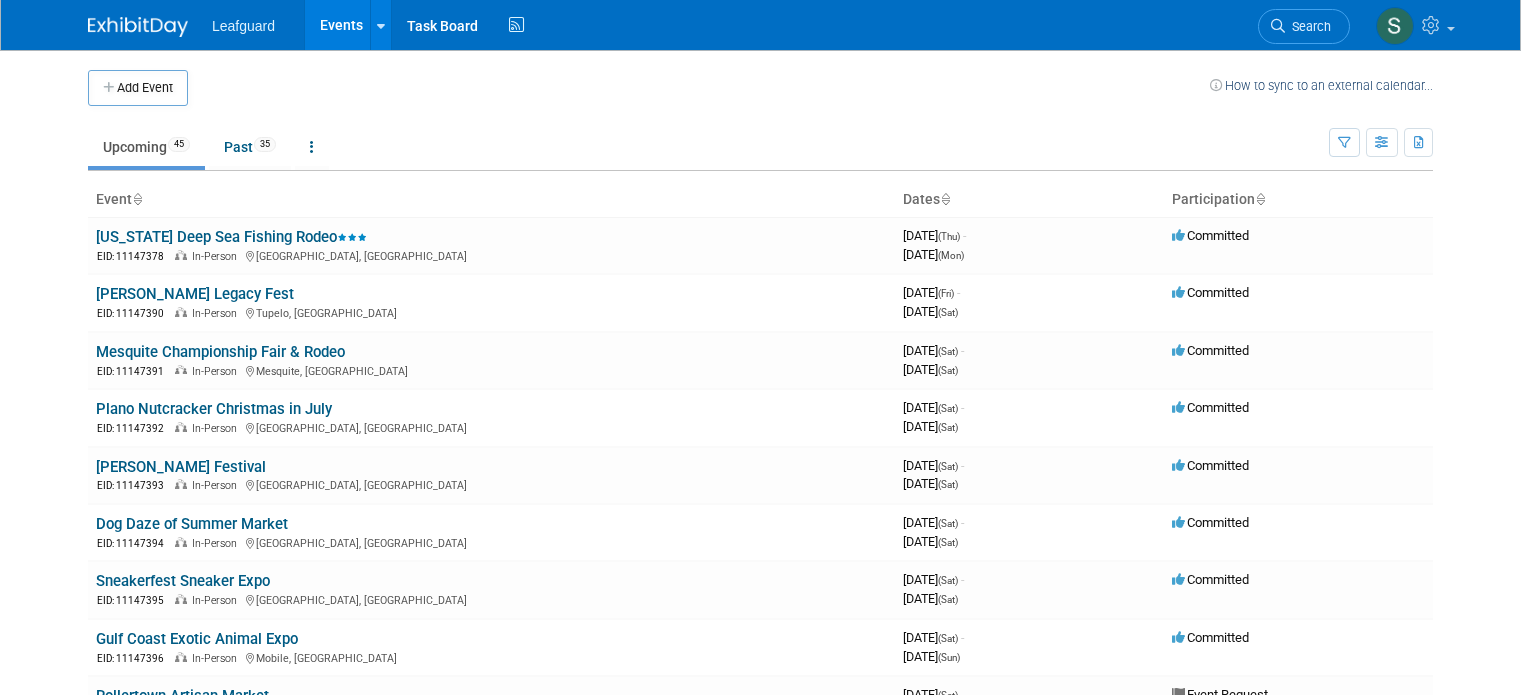 scroll, scrollTop: 0, scrollLeft: 0, axis: both 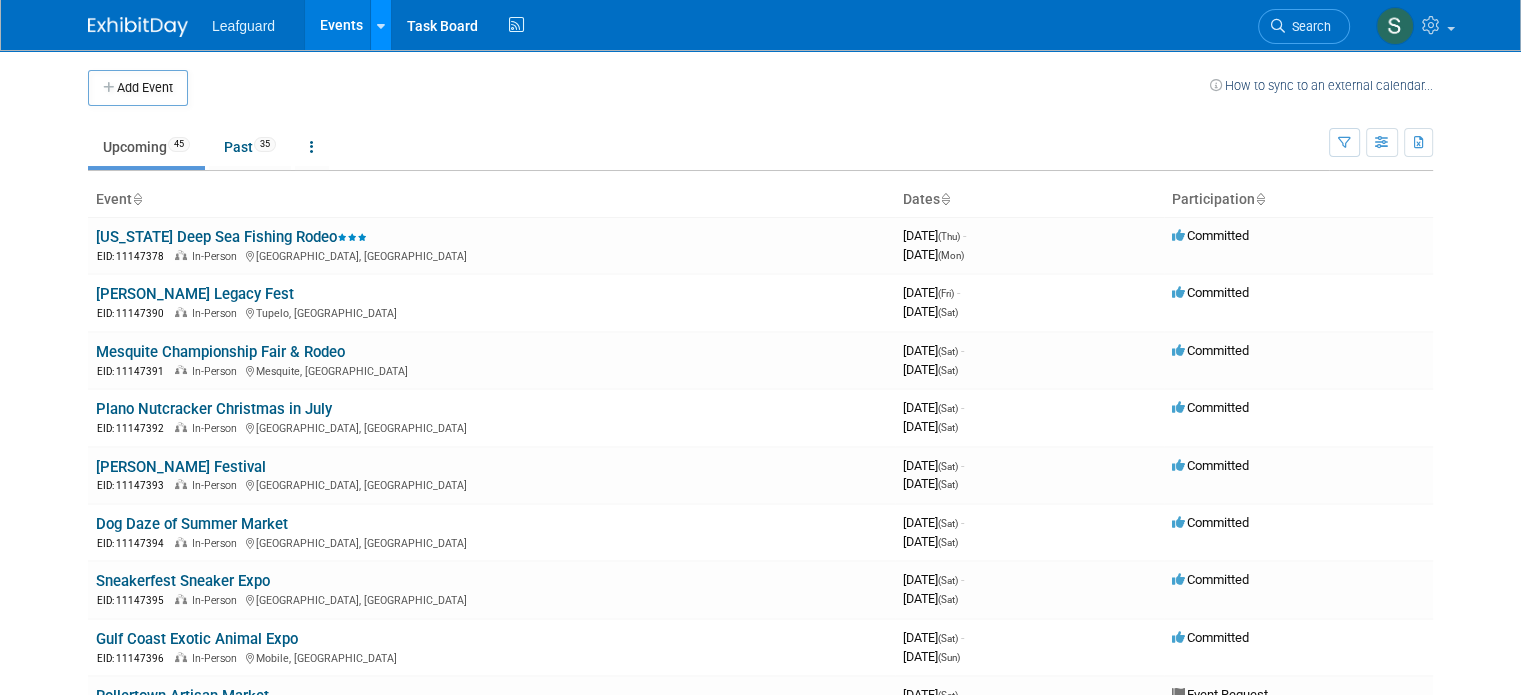 click at bounding box center [381, 25] 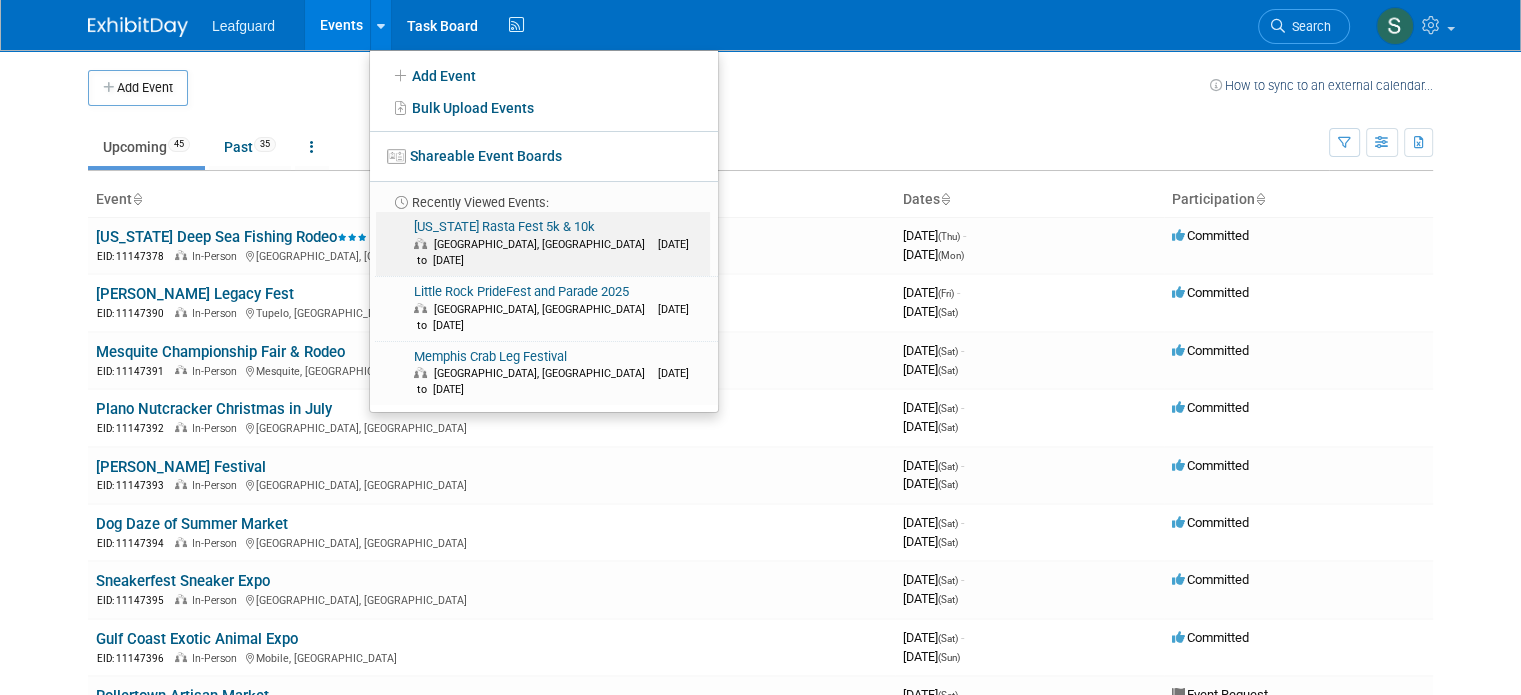 click on "[US_STATE] Rasta Fest 5k & 10k
[GEOGRAPHIC_DATA], [GEOGRAPHIC_DATA]
[DATE]  to  [DATE]" at bounding box center (543, 244) 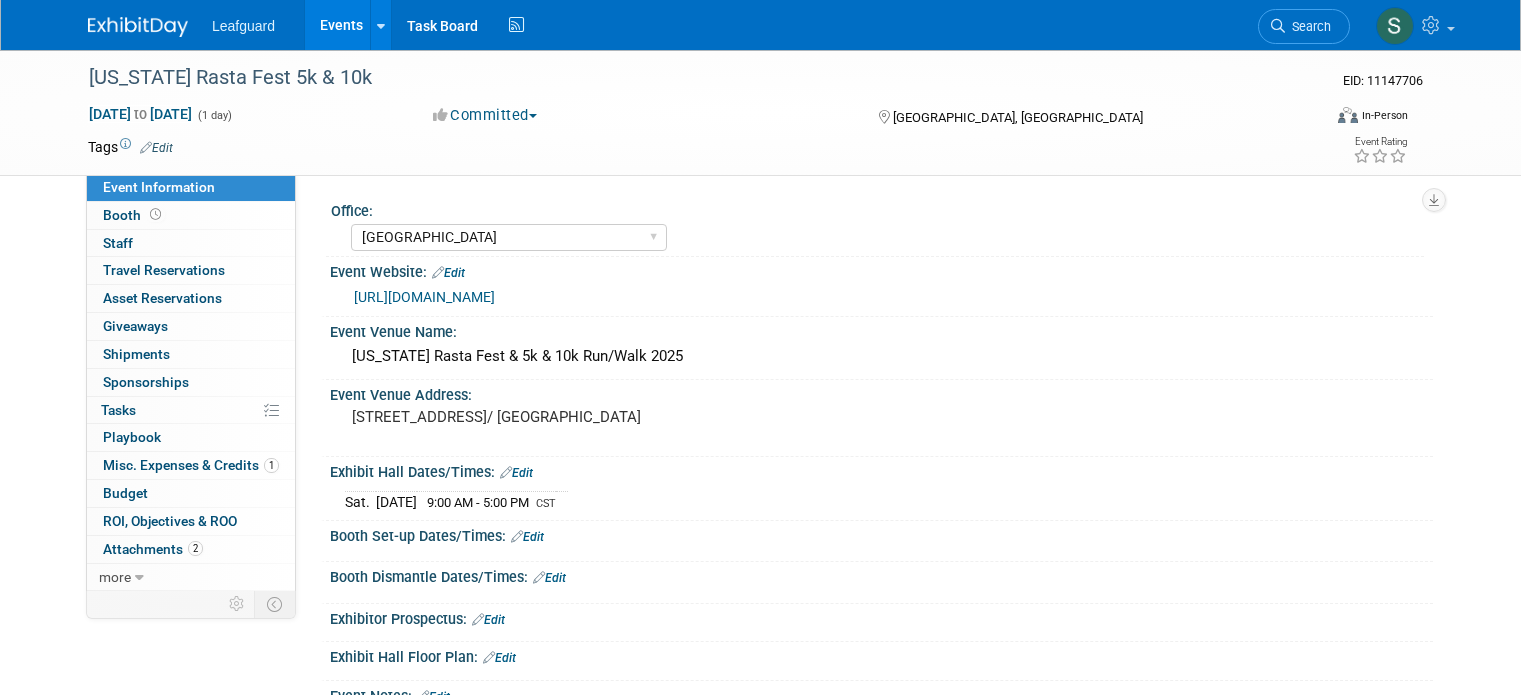 select on "[GEOGRAPHIC_DATA]" 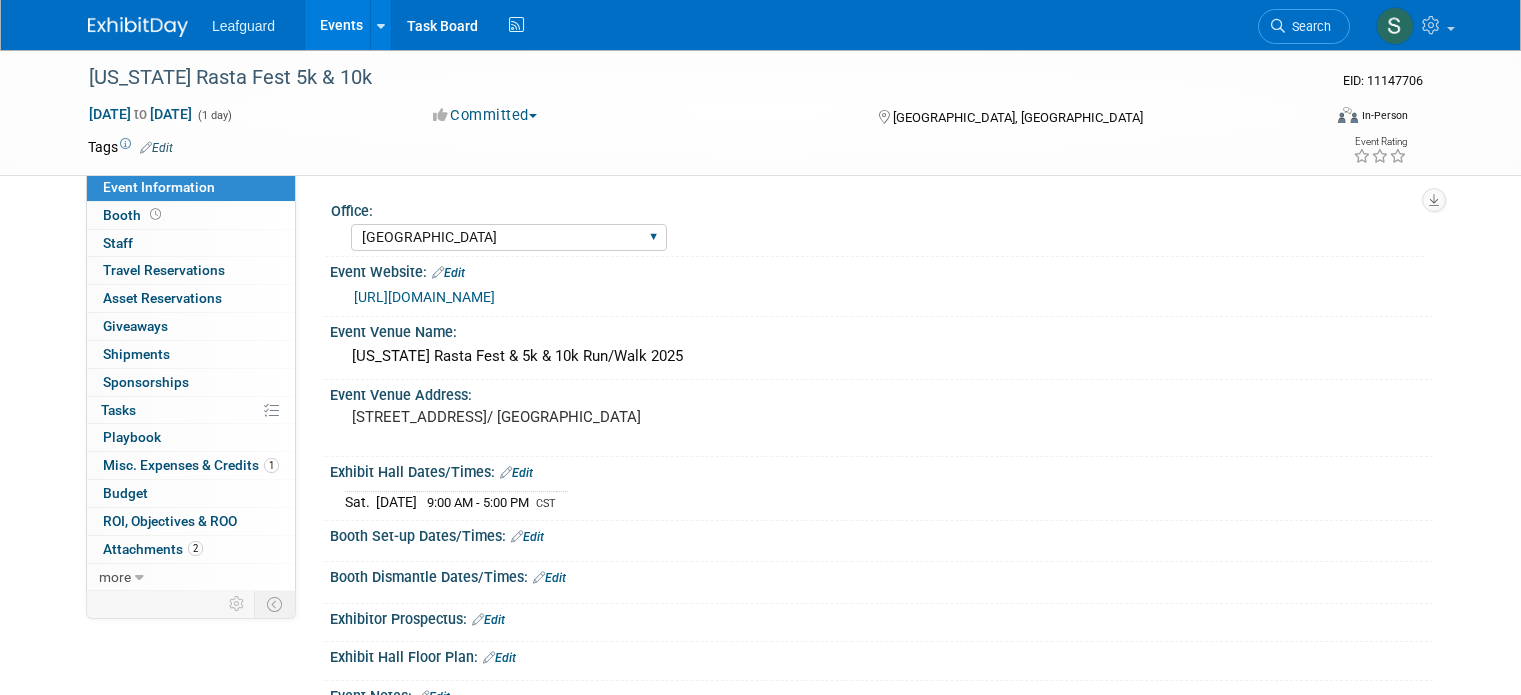 scroll, scrollTop: 0, scrollLeft: 0, axis: both 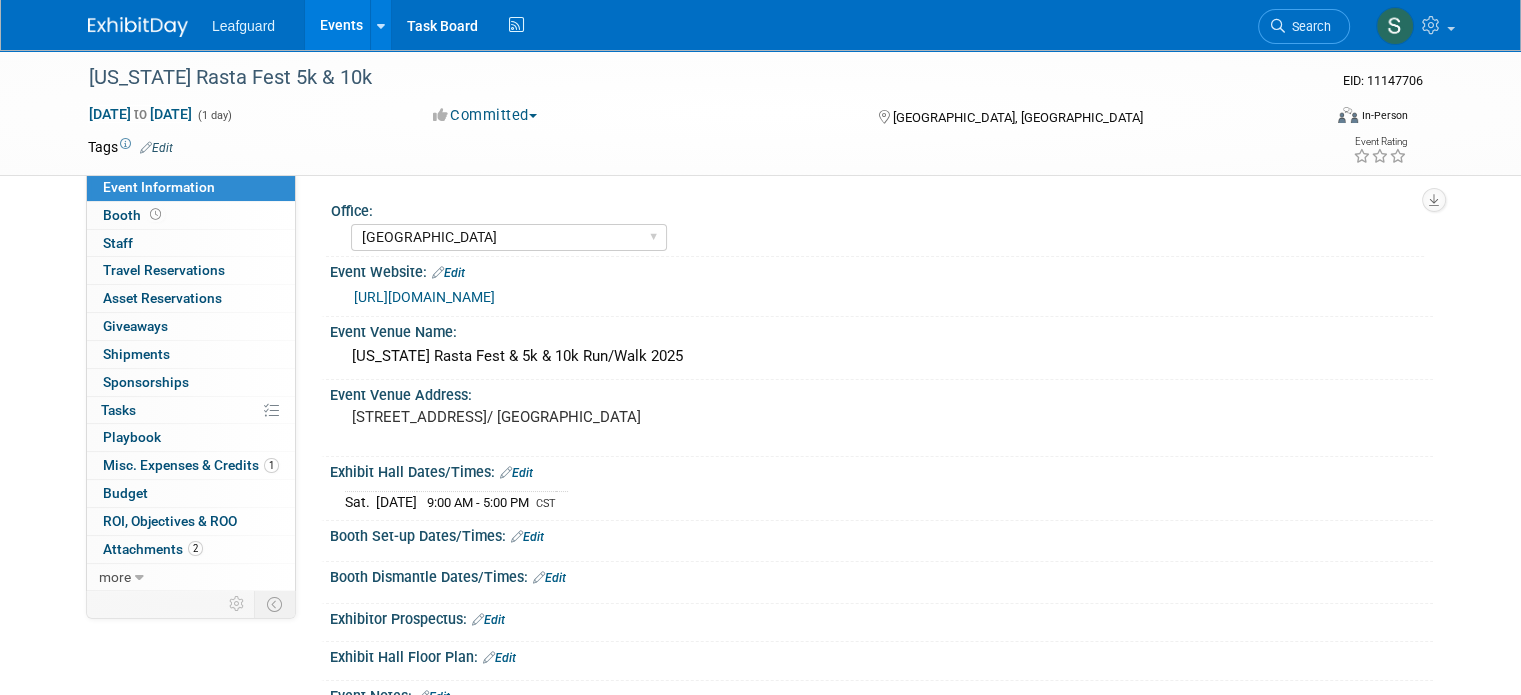 click at bounding box center (138, 27) 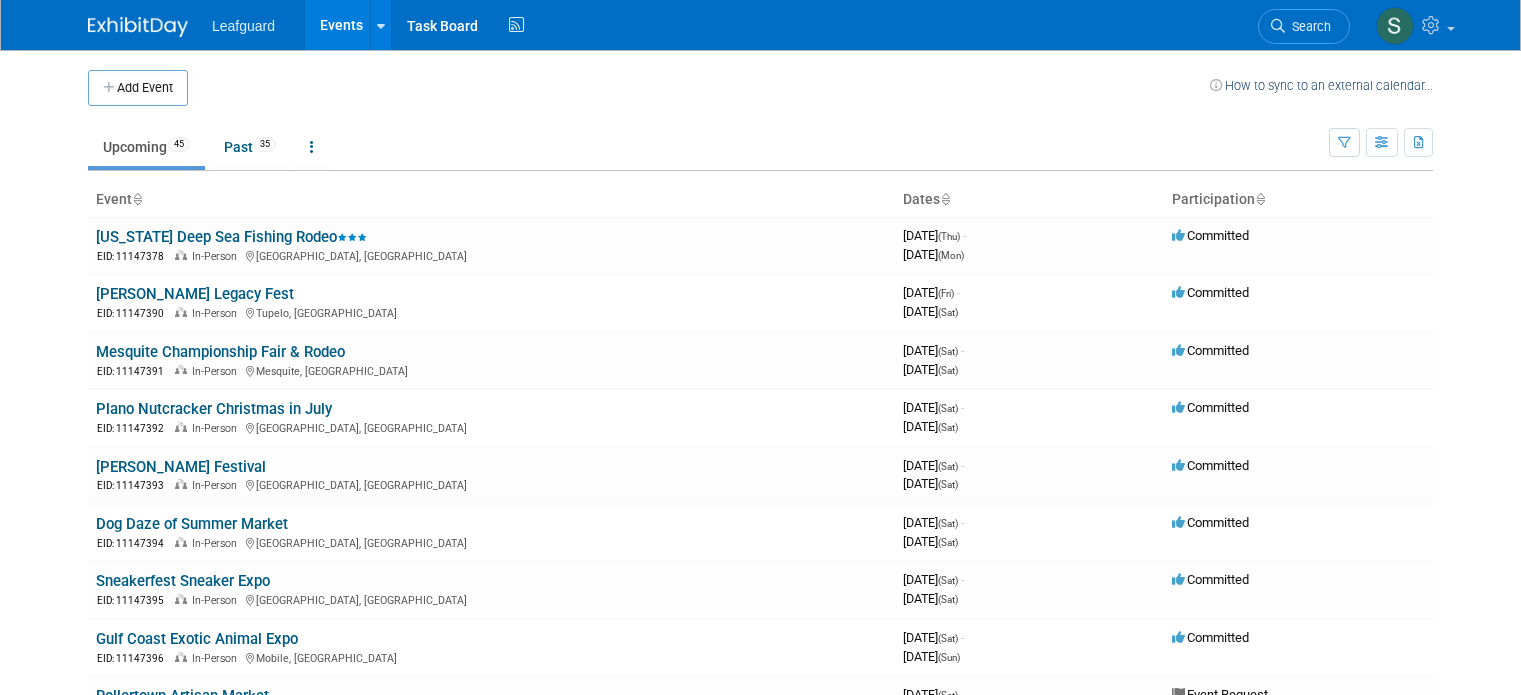 scroll, scrollTop: 0, scrollLeft: 0, axis: both 